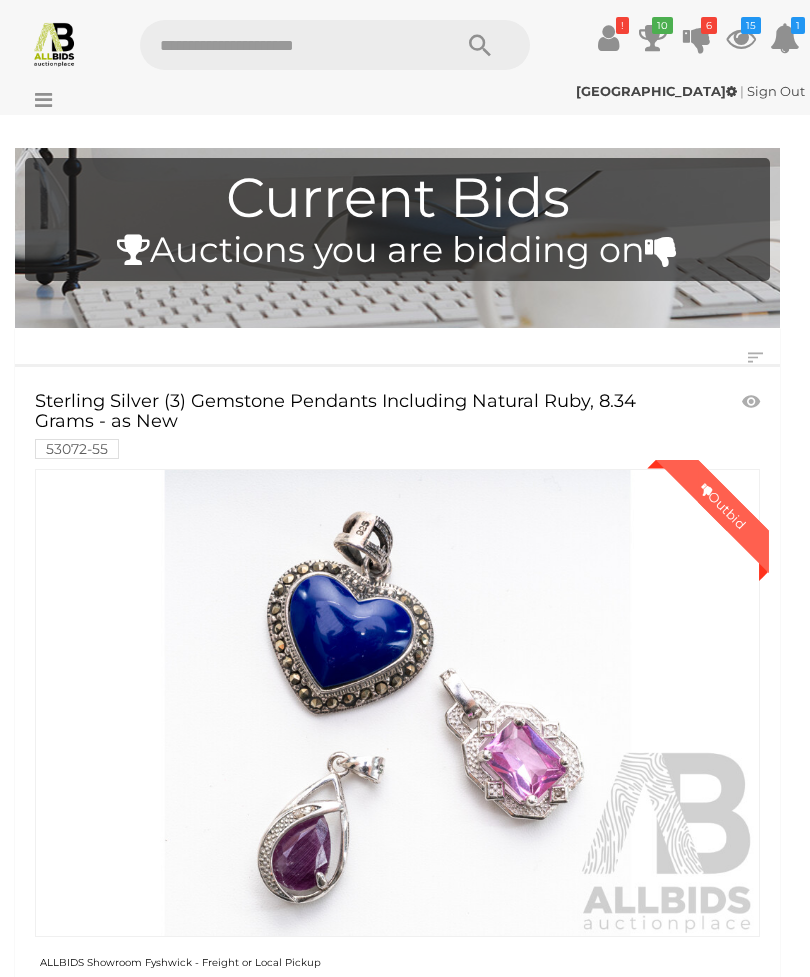 scroll, scrollTop: 923, scrollLeft: 0, axis: vertical 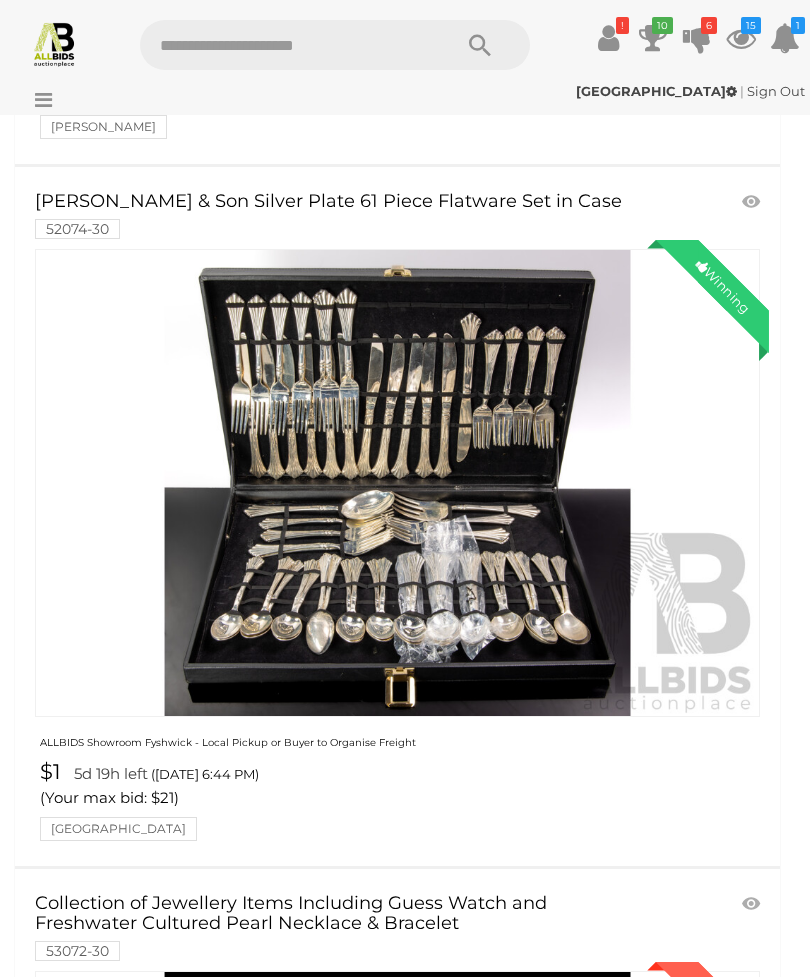 click at bounding box center (608, 38) 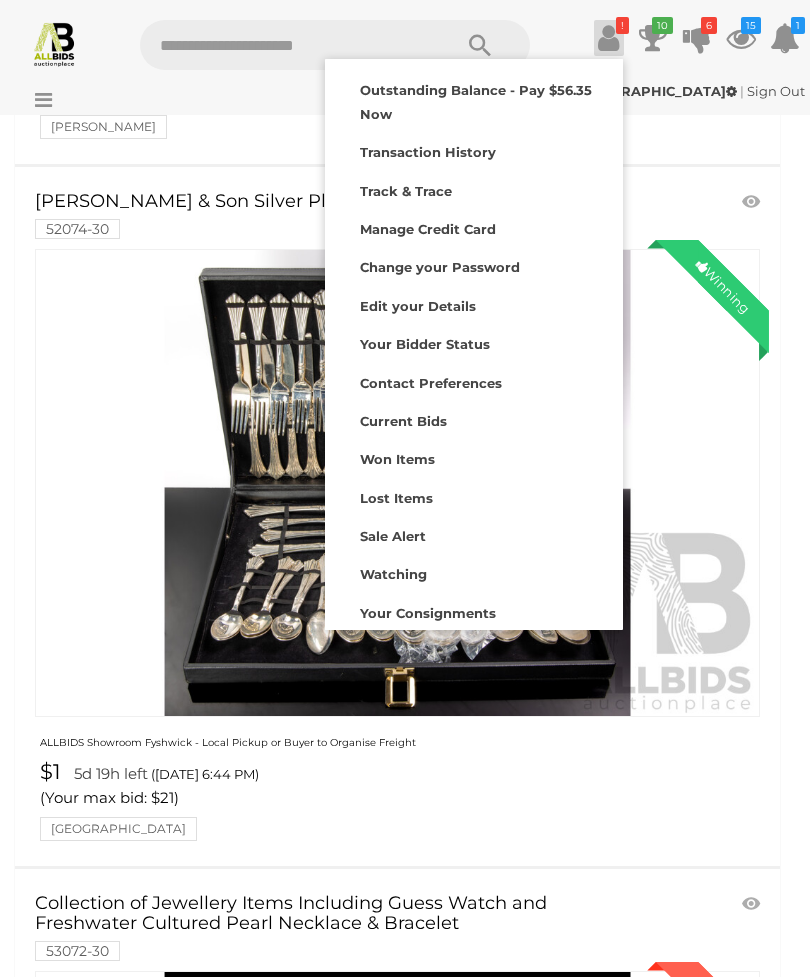 click on "Lost Items" at bounding box center (474, 496) 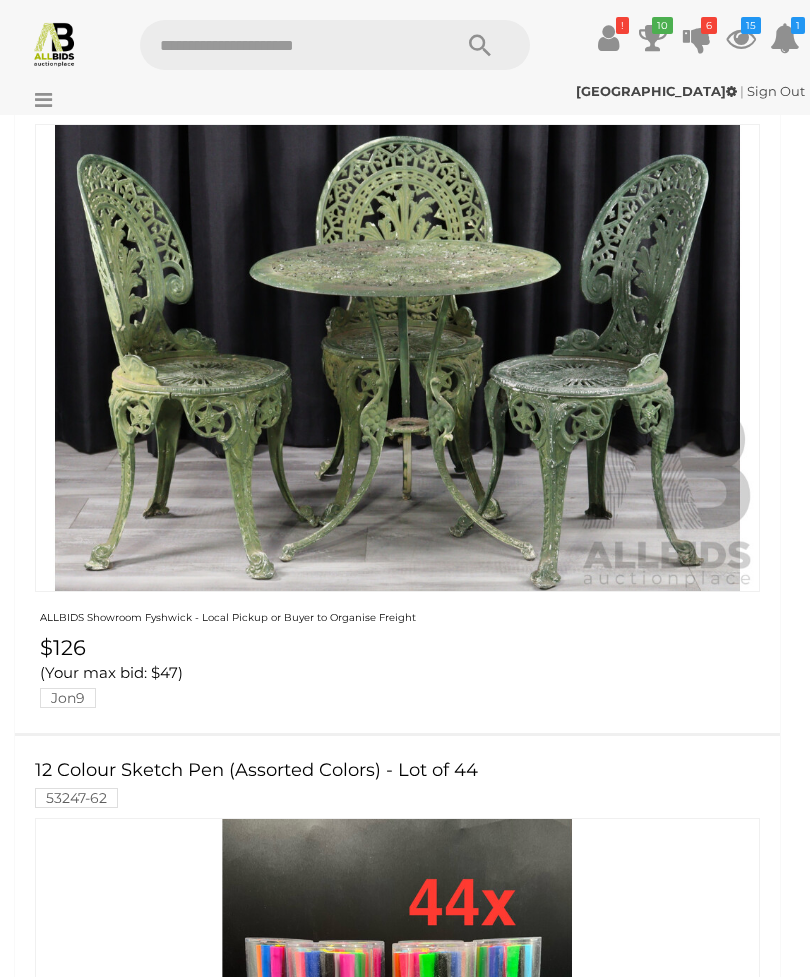 scroll, scrollTop: 5130, scrollLeft: 0, axis: vertical 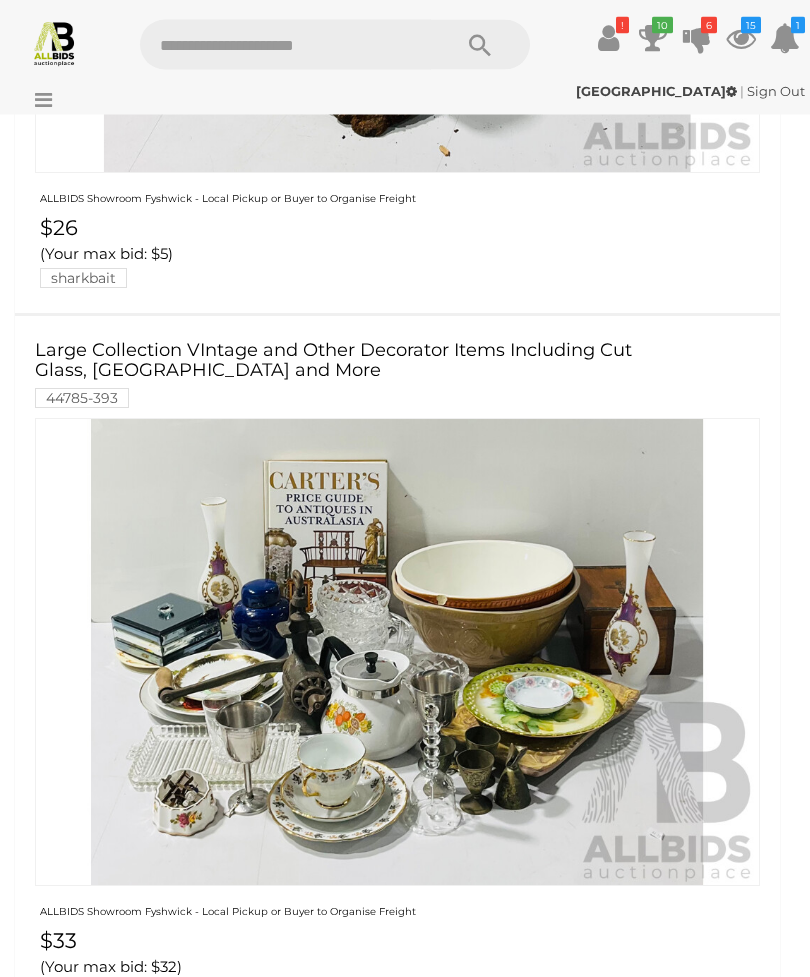 click at bounding box center [608, 38] 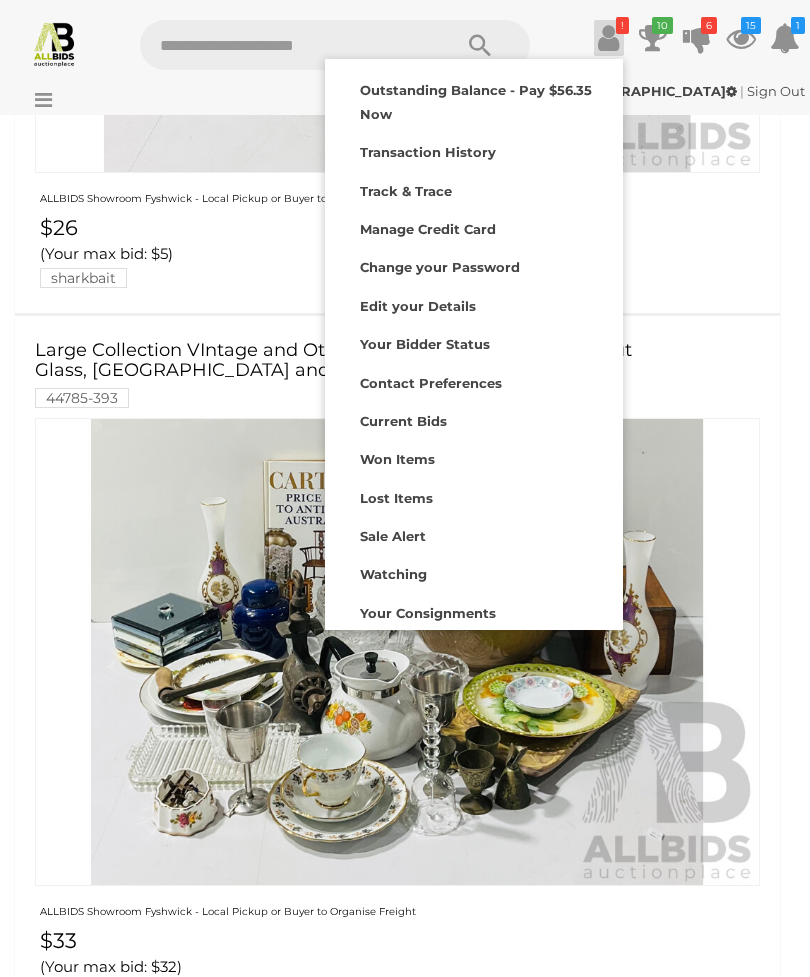 click on "Won Items" at bounding box center [397, 459] 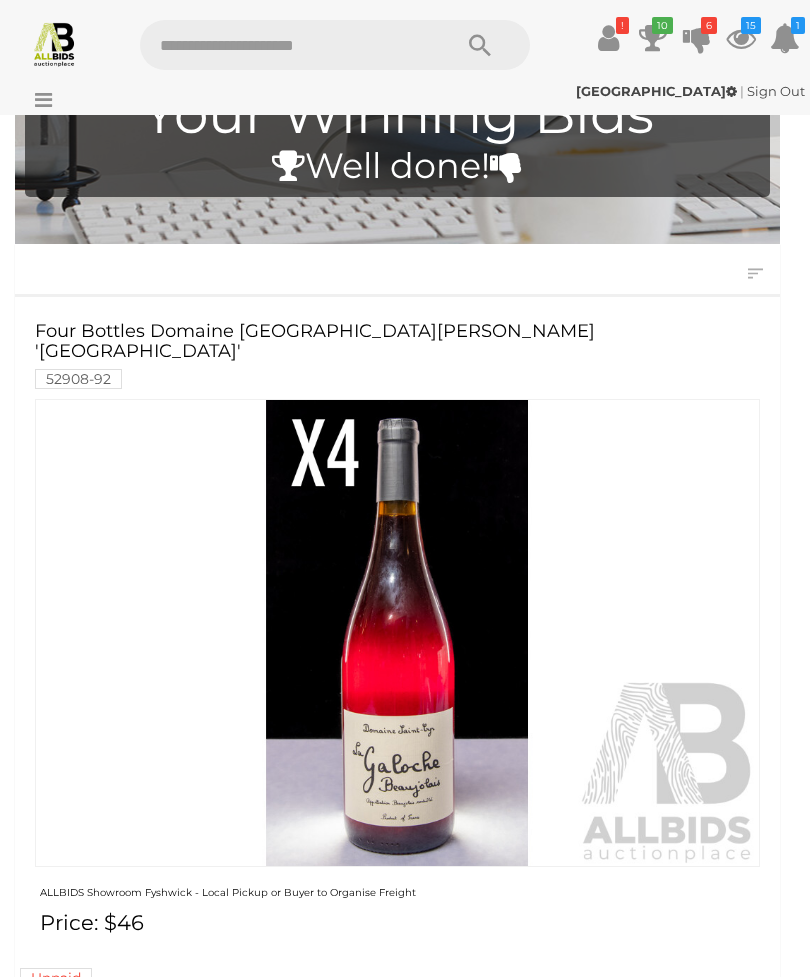 scroll, scrollTop: 0, scrollLeft: 0, axis: both 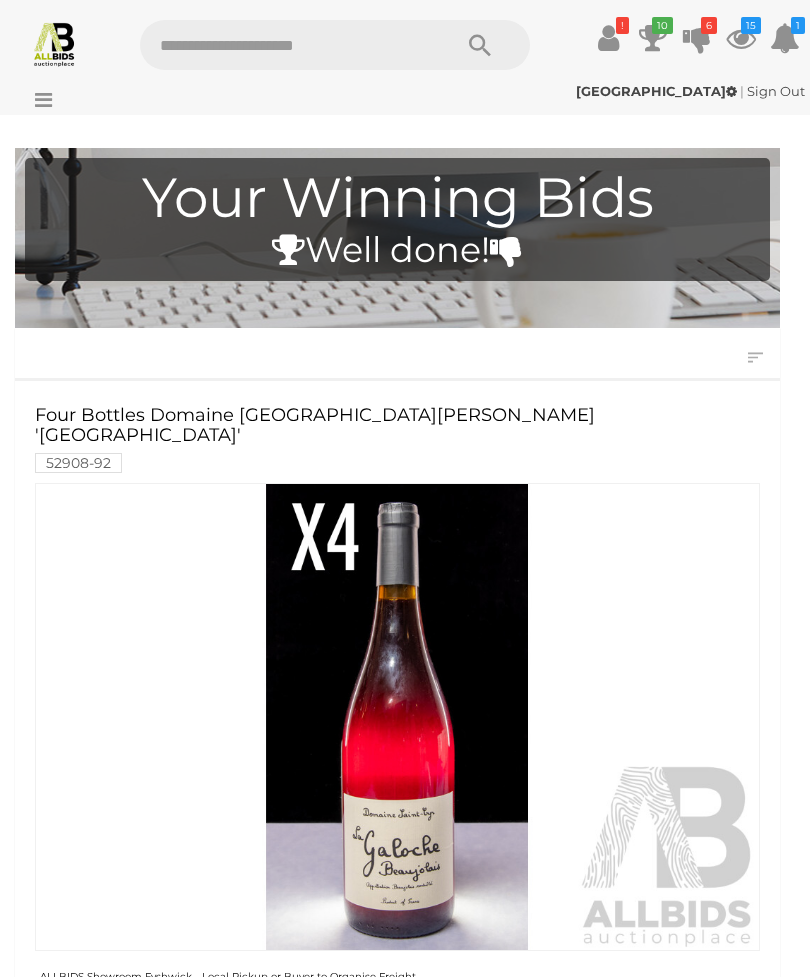 click at bounding box center (38, 100) 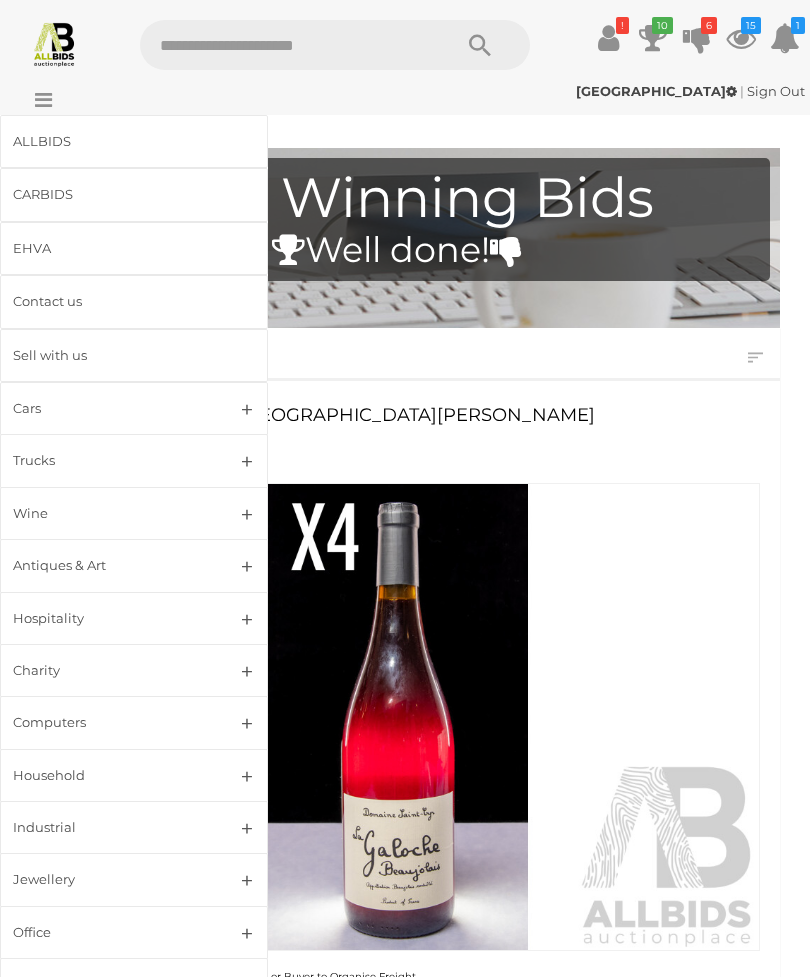 click on "ALLBIDS" at bounding box center (110, 141) 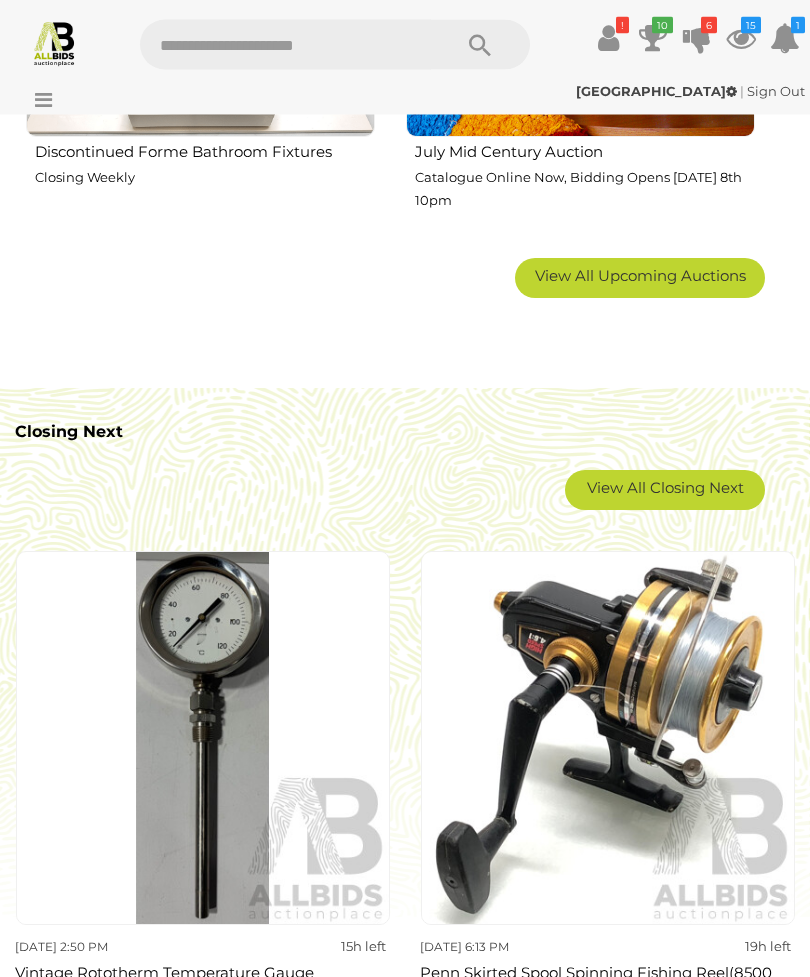 scroll, scrollTop: 2565, scrollLeft: 0, axis: vertical 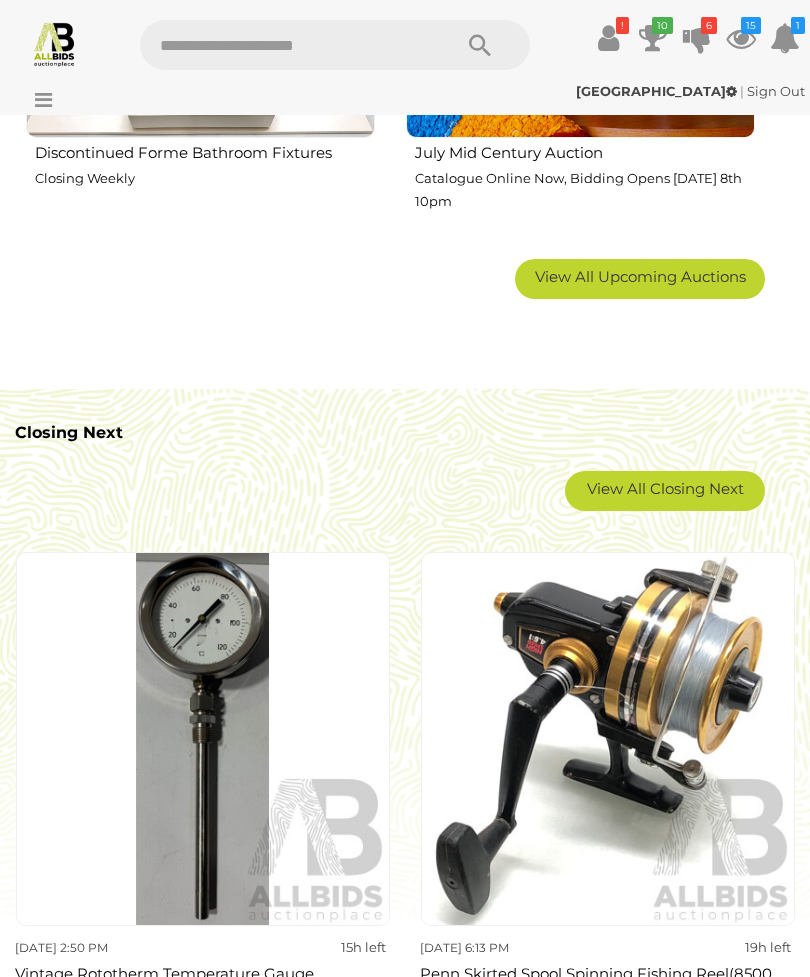 click on "View All Closing Next" at bounding box center (665, 491) 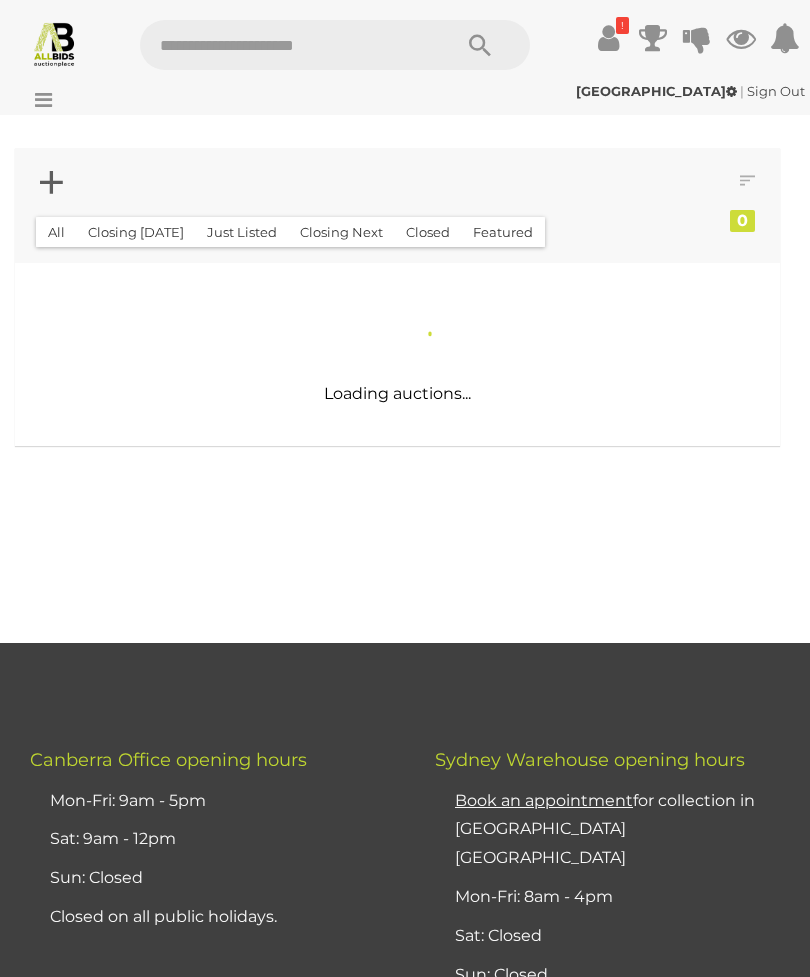 scroll, scrollTop: 0, scrollLeft: 0, axis: both 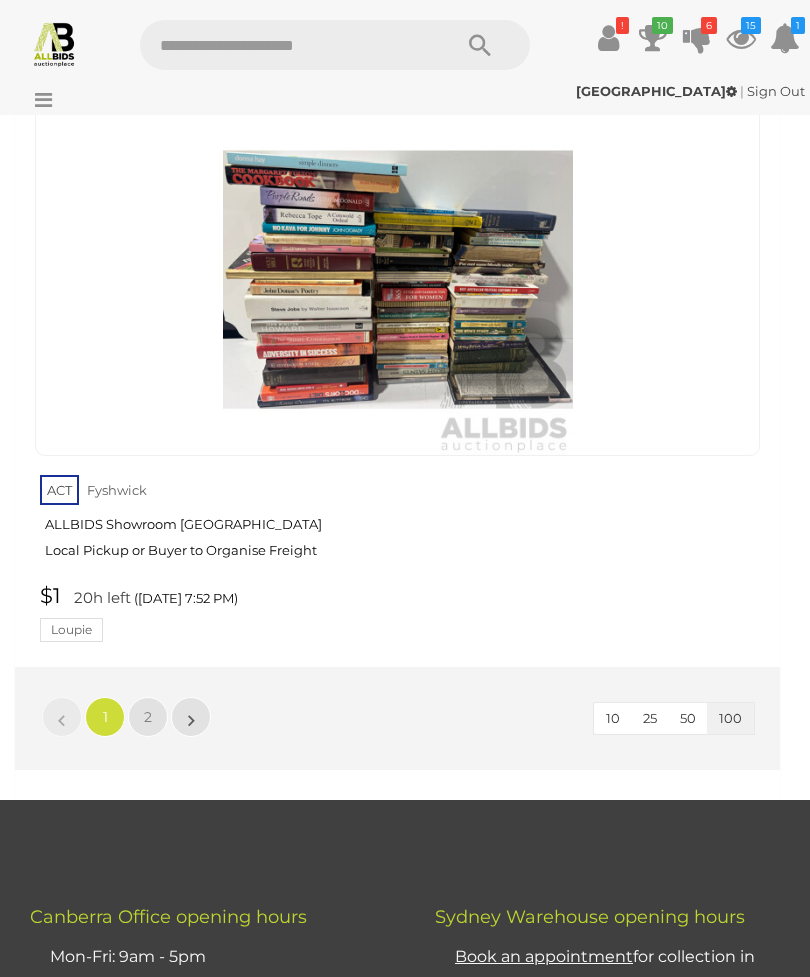 click on "2" at bounding box center [148, 717] 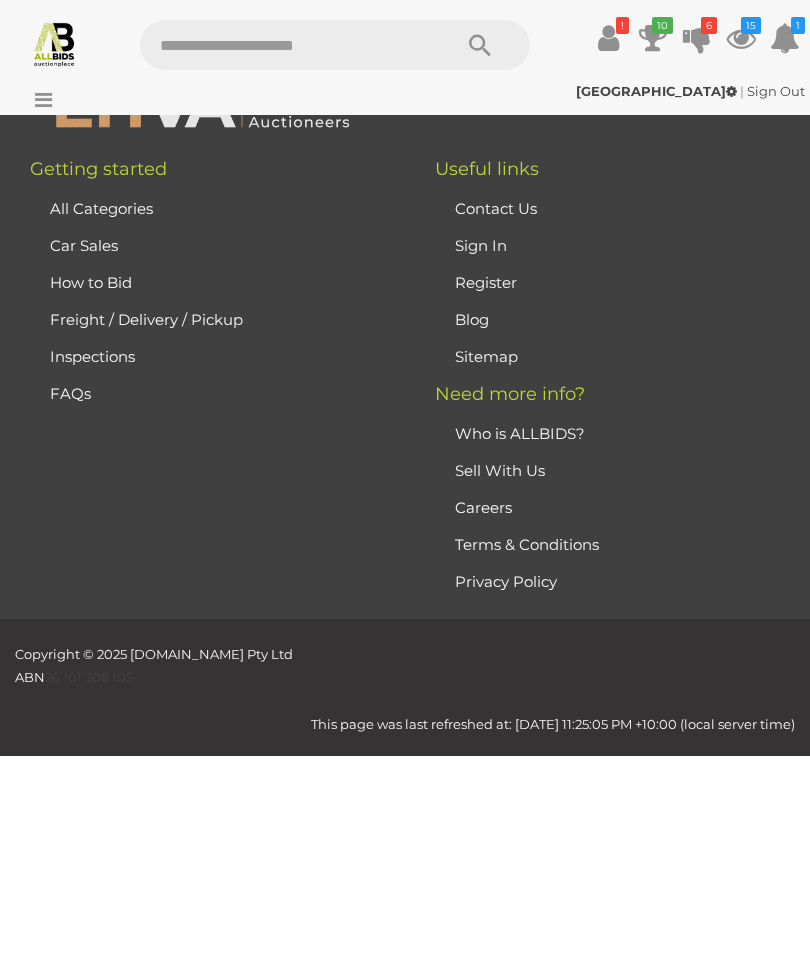 scroll, scrollTop: 62, scrollLeft: 0, axis: vertical 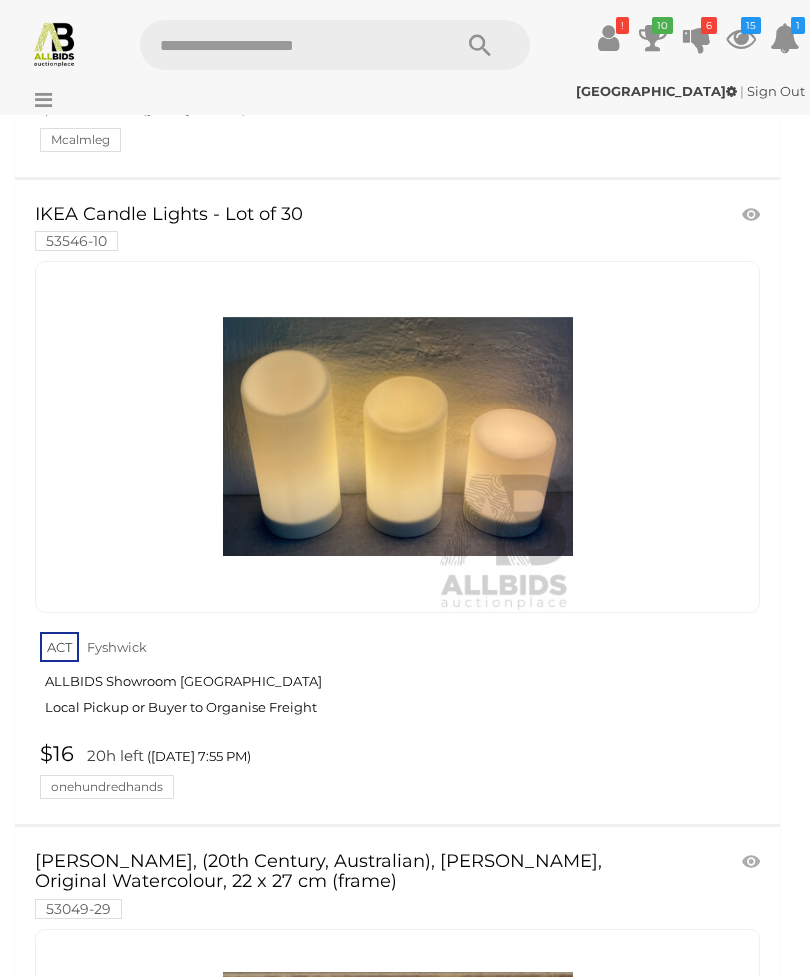 click at bounding box center (398, 437) 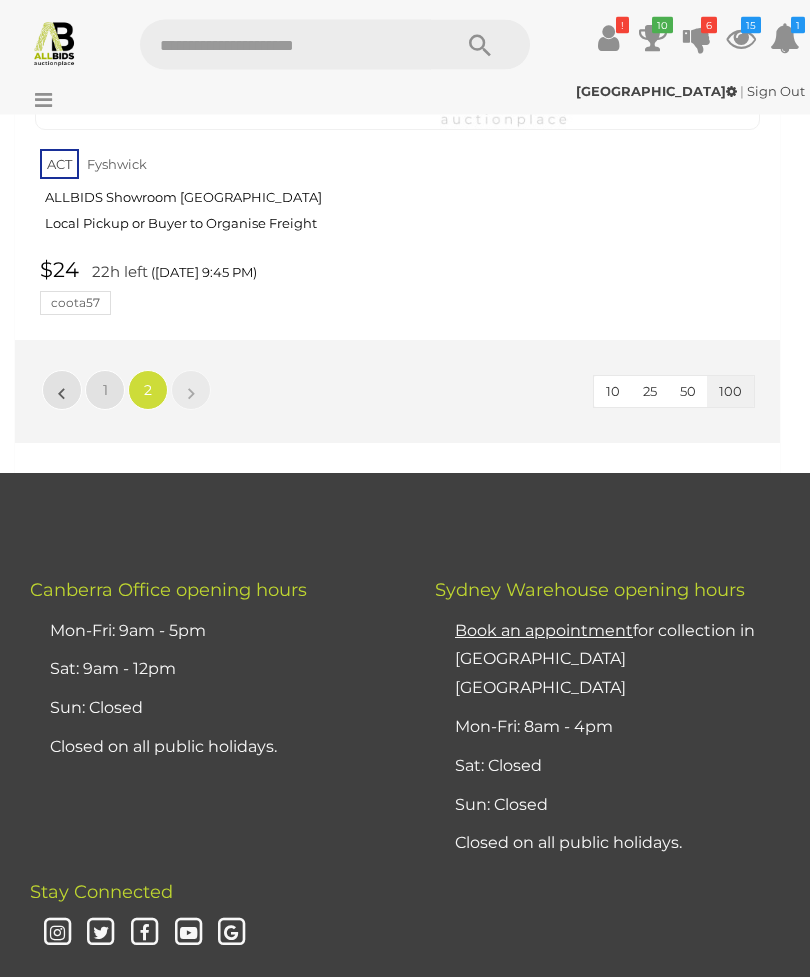 scroll, scrollTop: 39572, scrollLeft: 0, axis: vertical 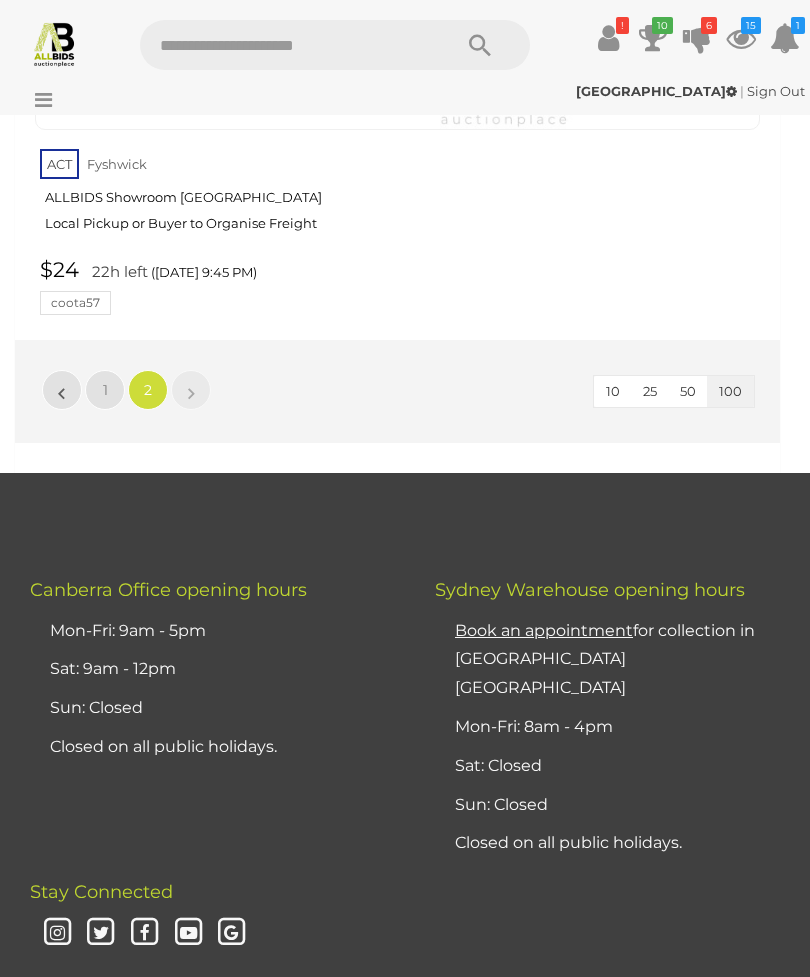 click on "10" at bounding box center [662, 25] 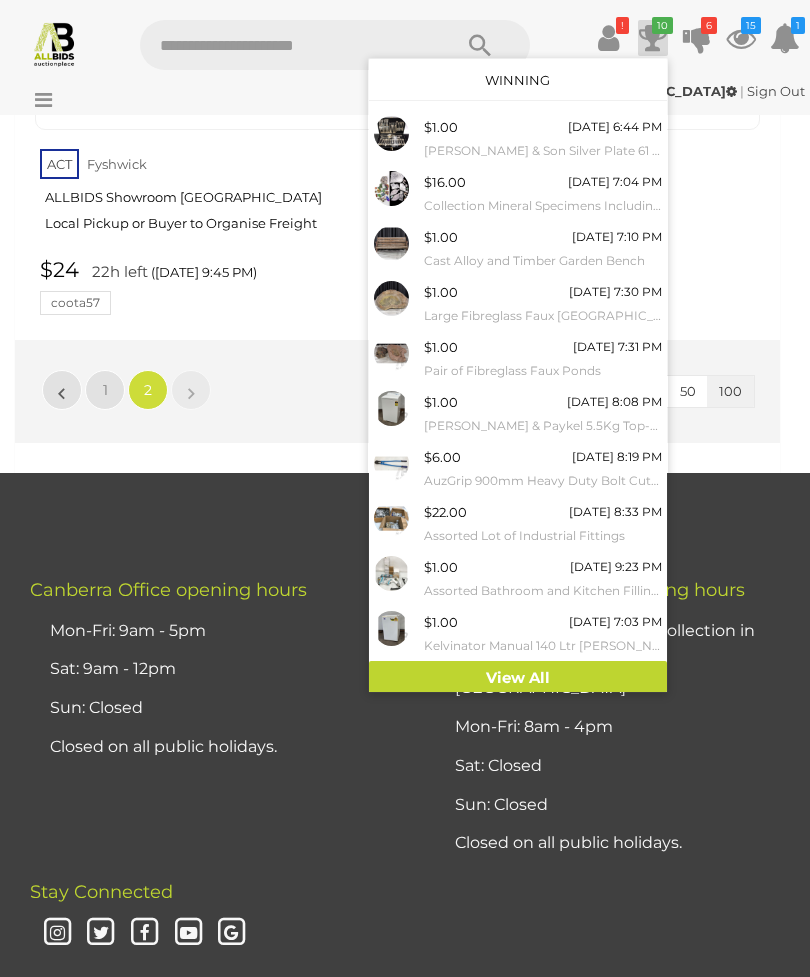 click at bounding box center [697, 38] 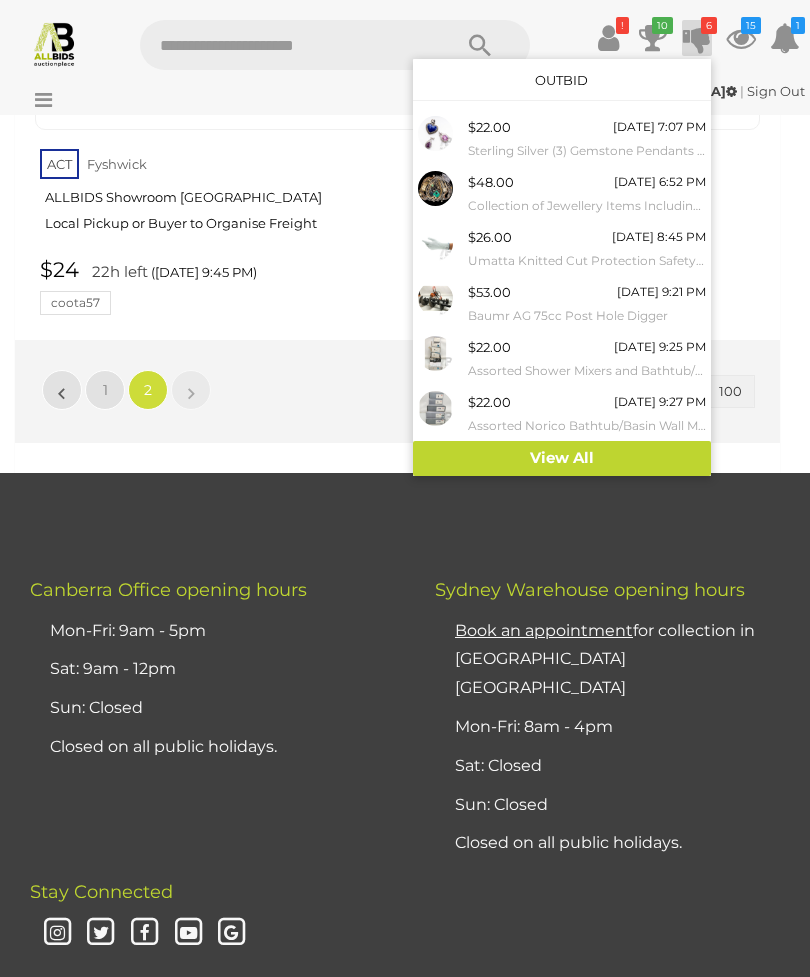 click at bounding box center (741, 38) 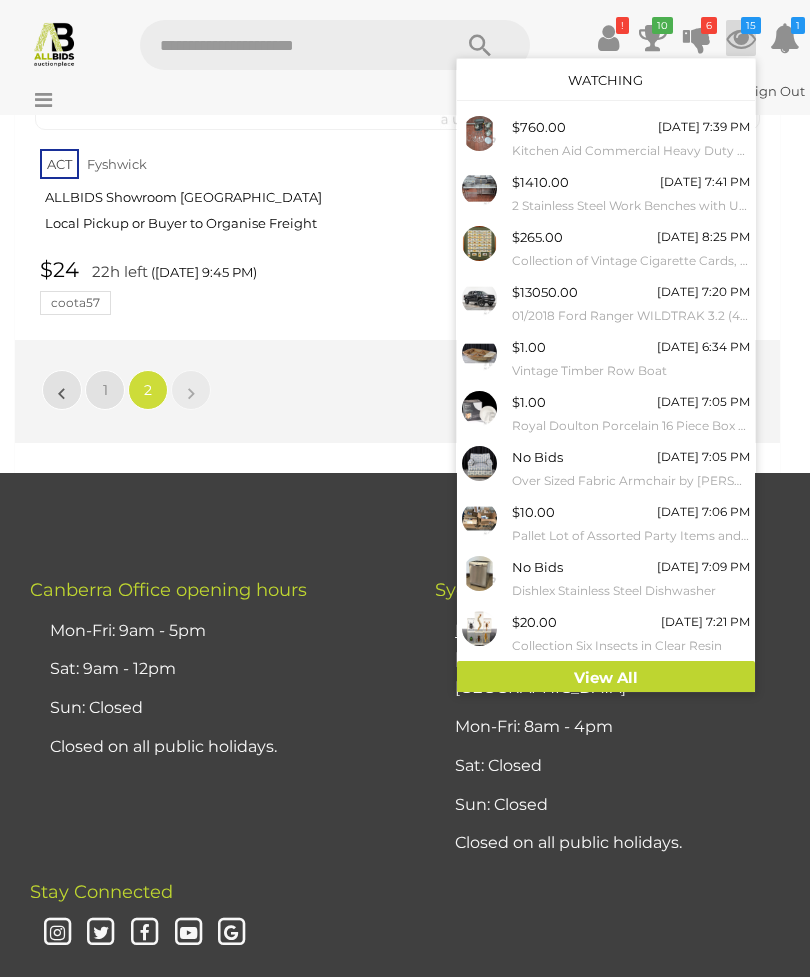 click on "View All" at bounding box center (606, 678) 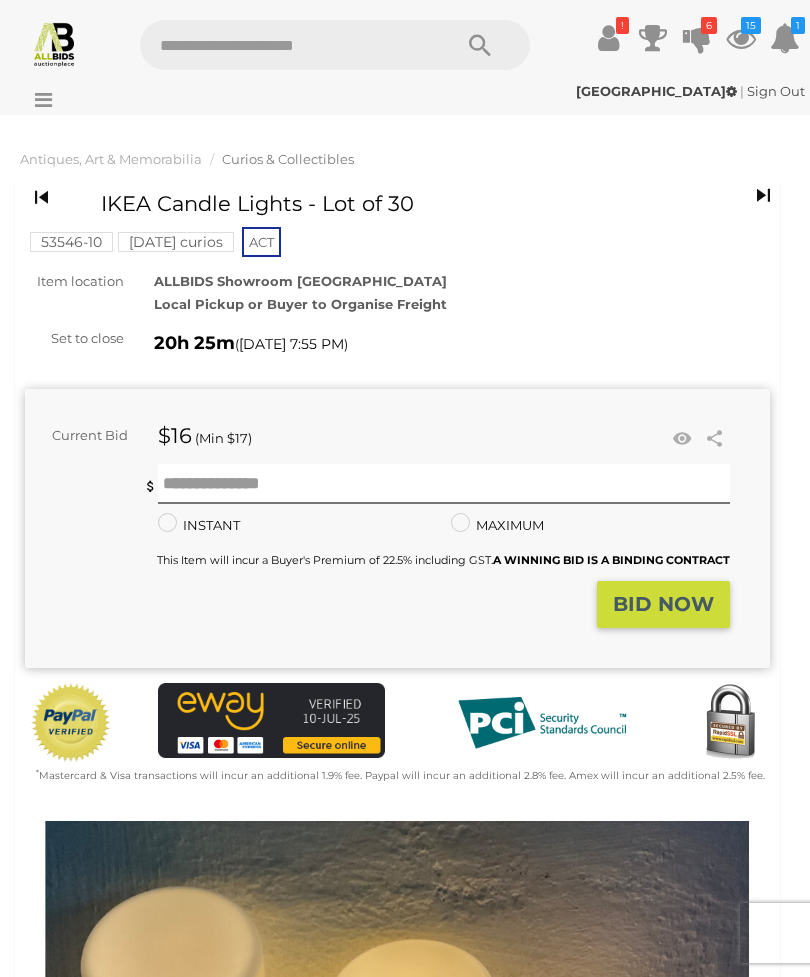 scroll, scrollTop: 0, scrollLeft: 0, axis: both 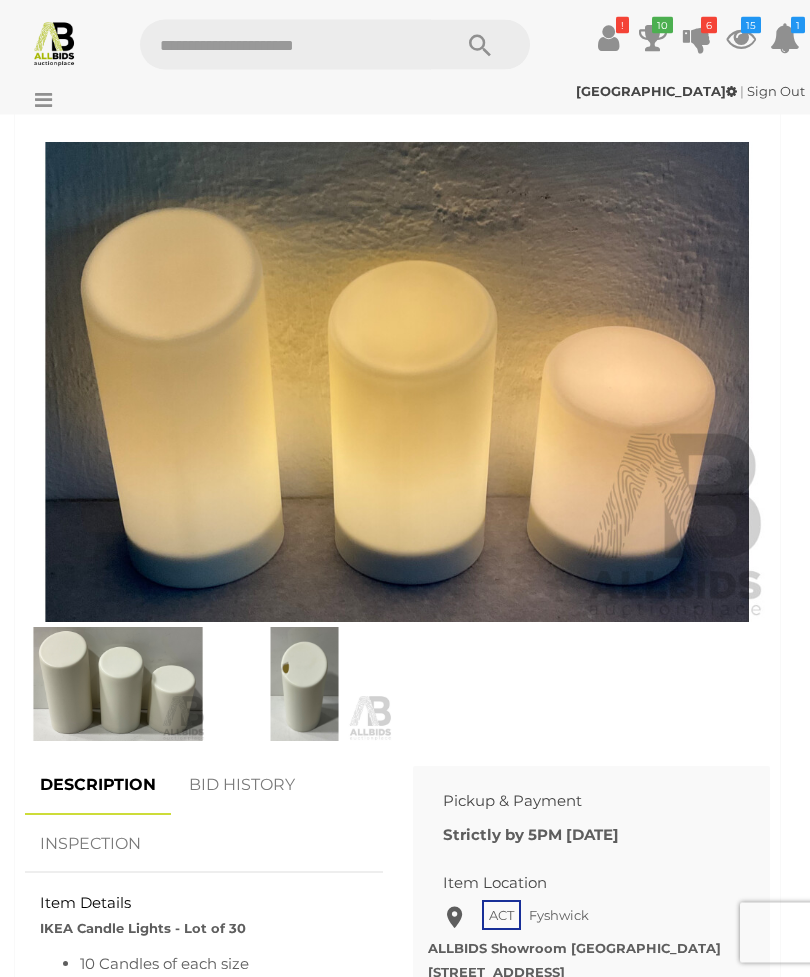 click at bounding box center (118, 685) 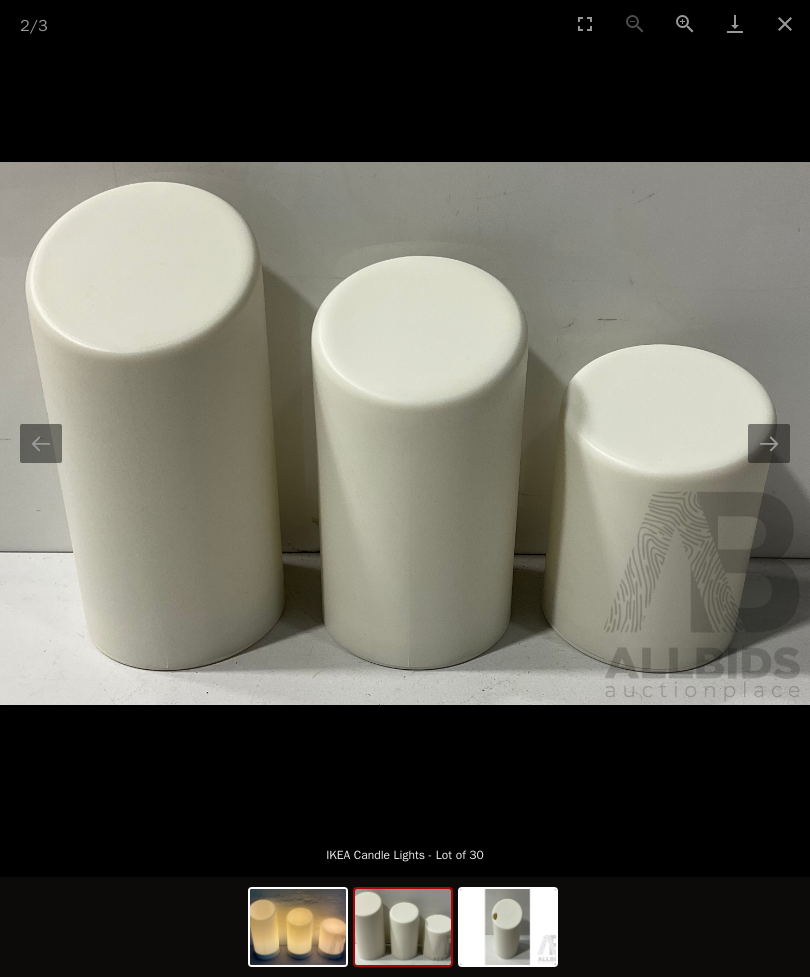 click at bounding box center [769, 443] 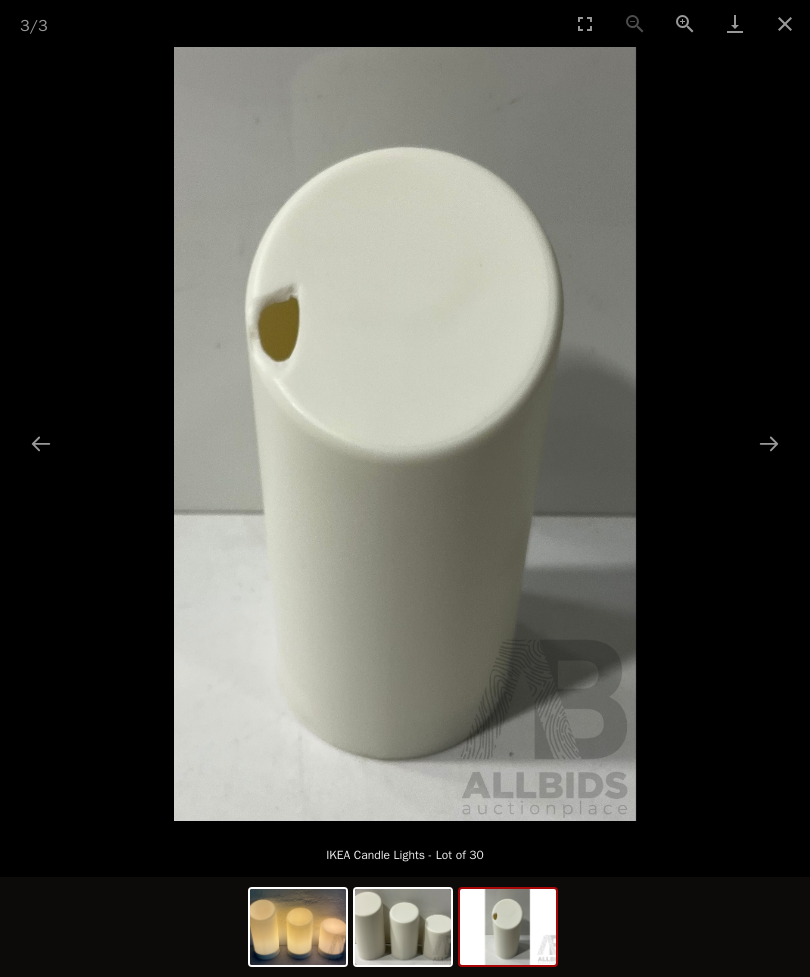 click at bounding box center (769, 443) 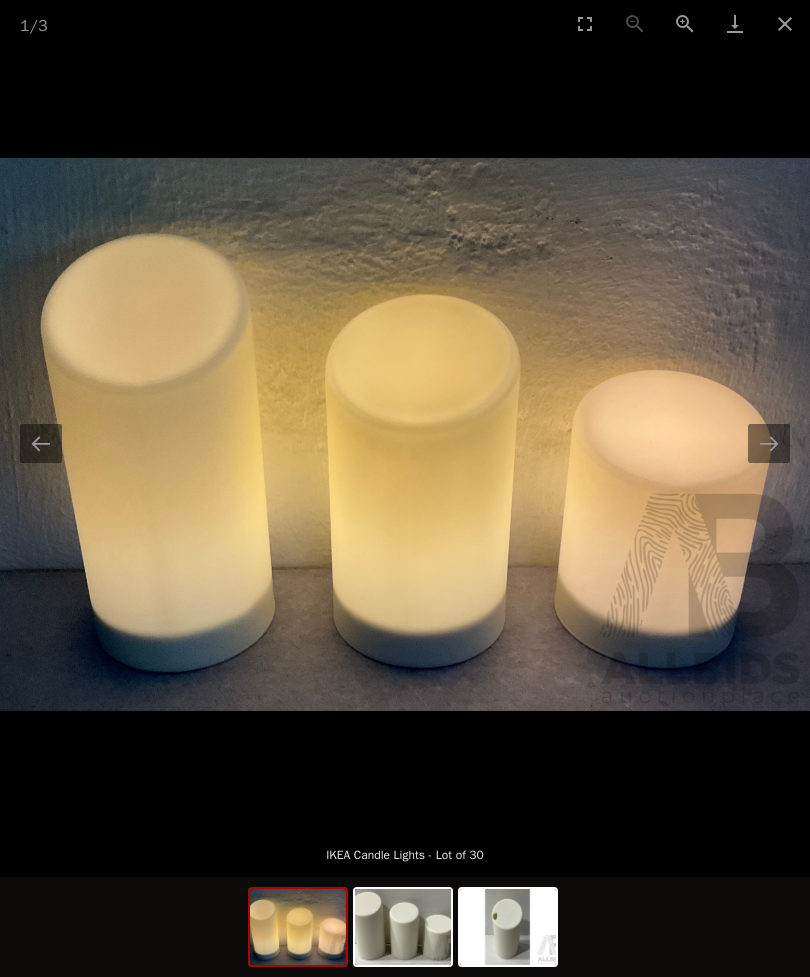 click at bounding box center [769, 443] 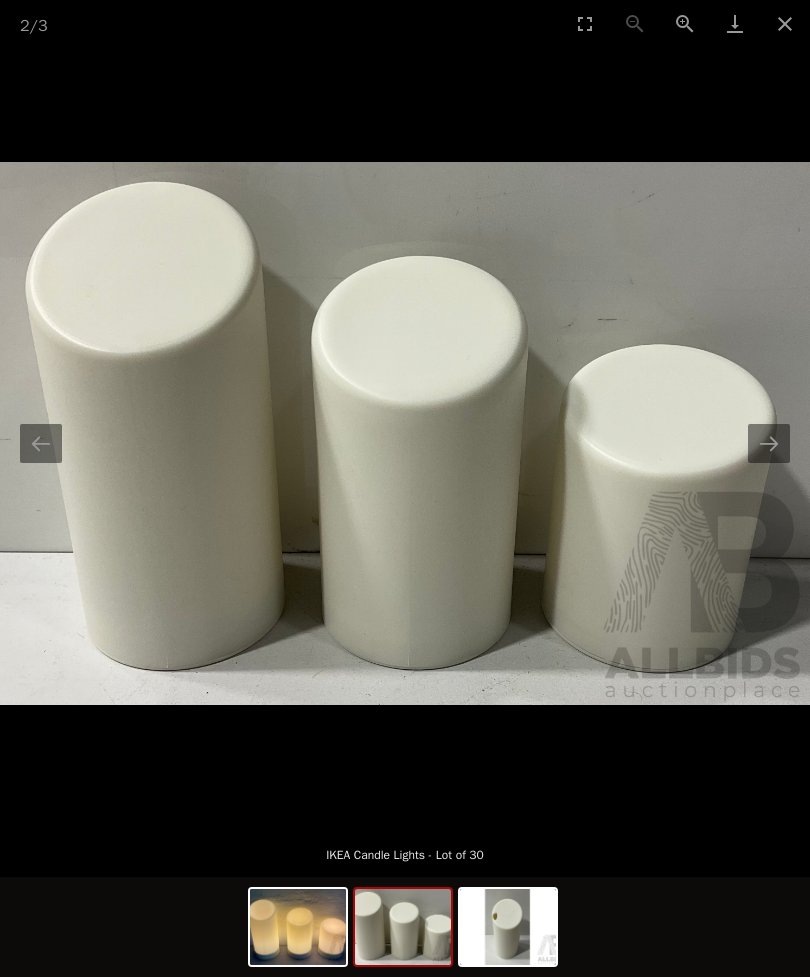click at bounding box center [785, 23] 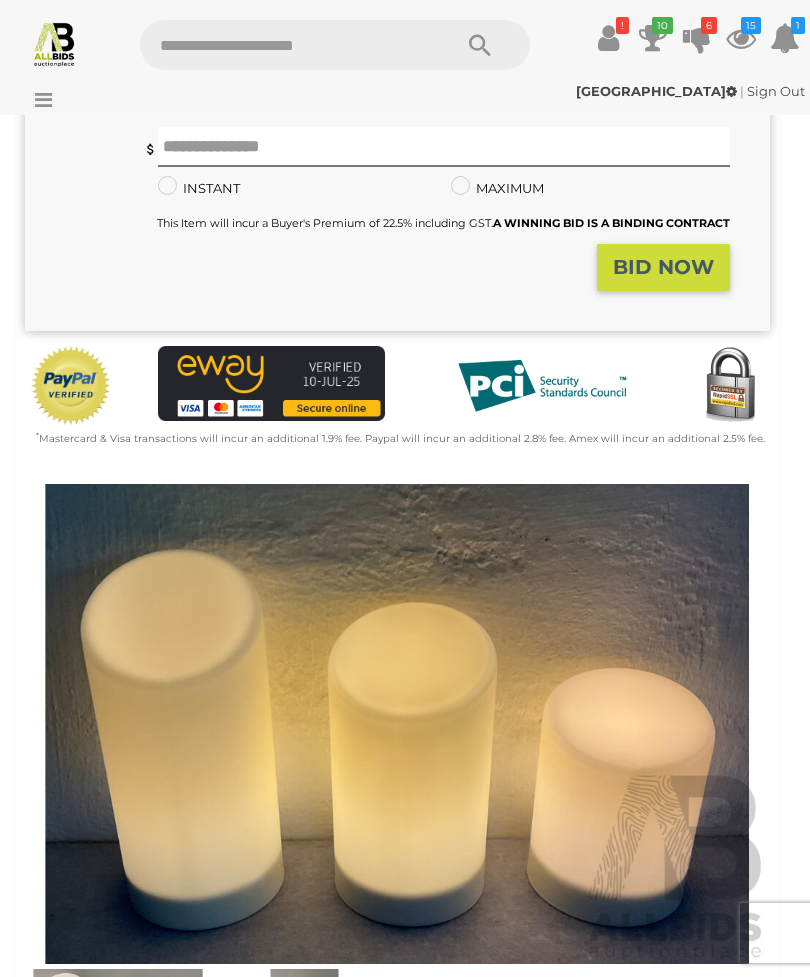 scroll, scrollTop: 0, scrollLeft: 0, axis: both 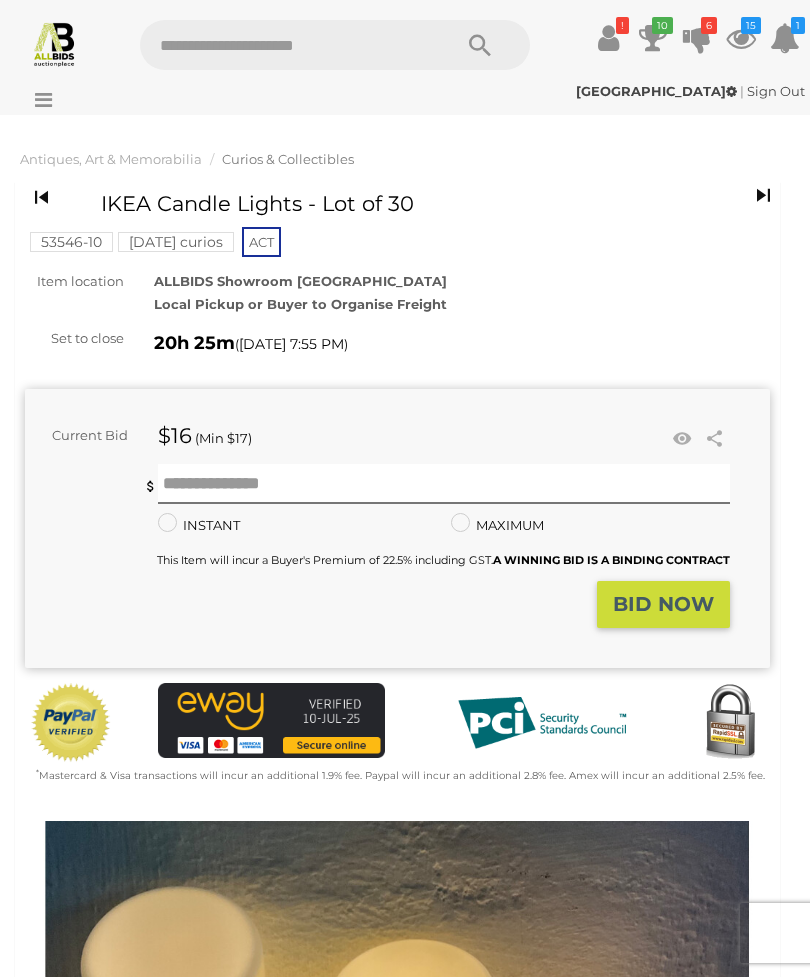 click at bounding box center [682, 439] 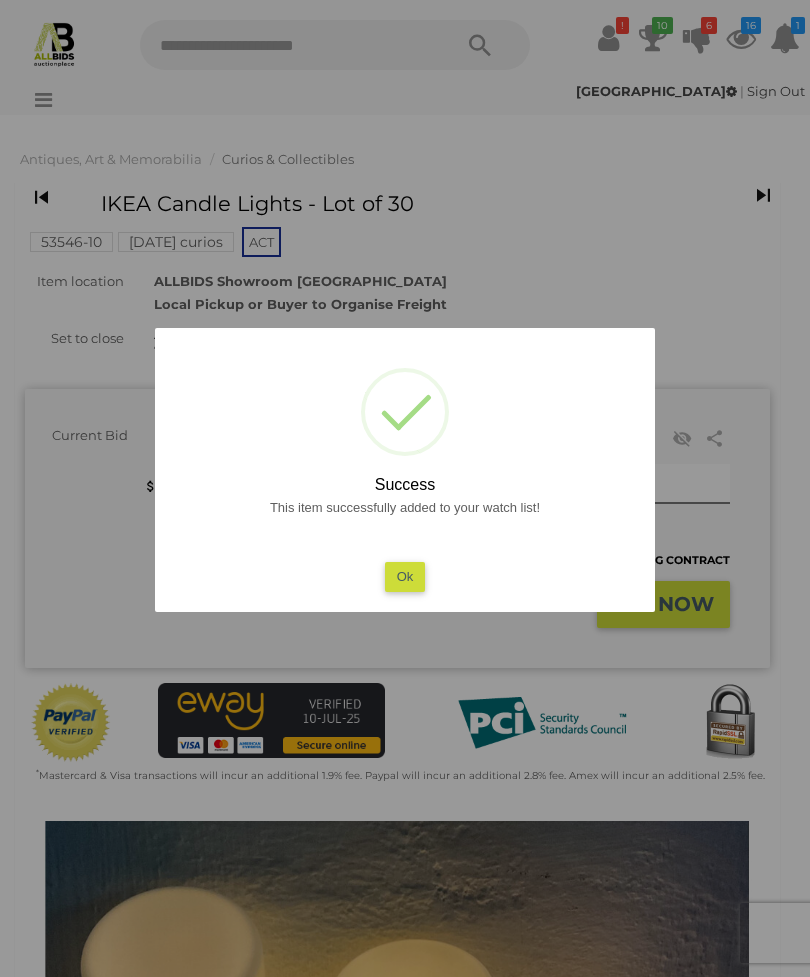 click on "Ok" at bounding box center (405, 576) 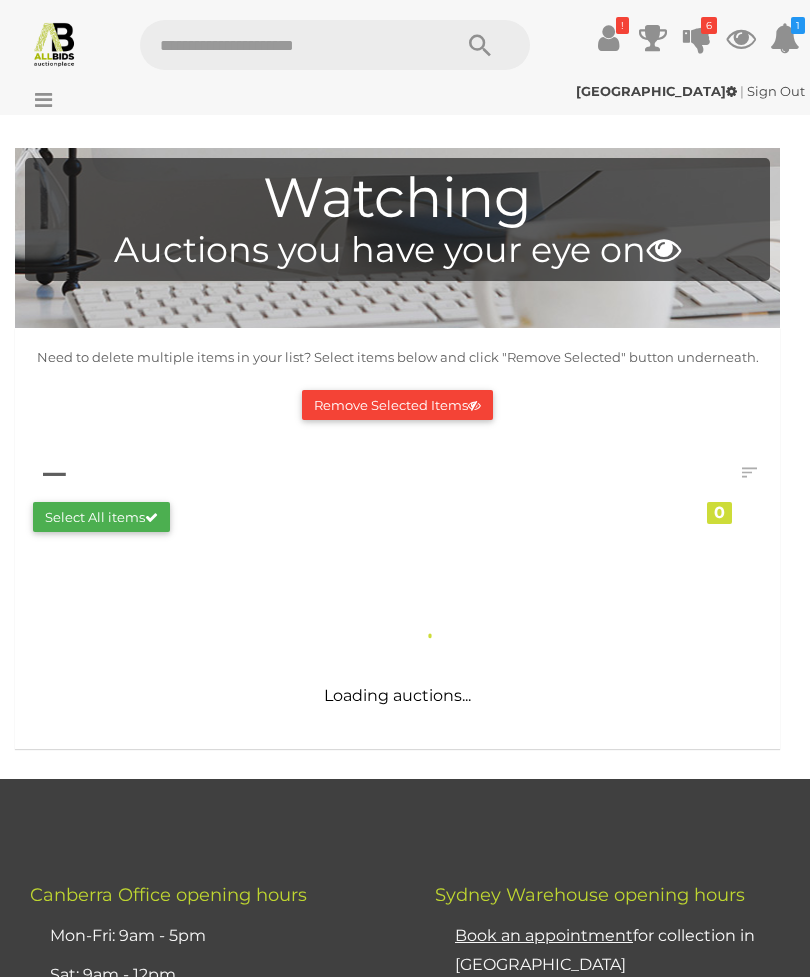 scroll, scrollTop: 0, scrollLeft: 0, axis: both 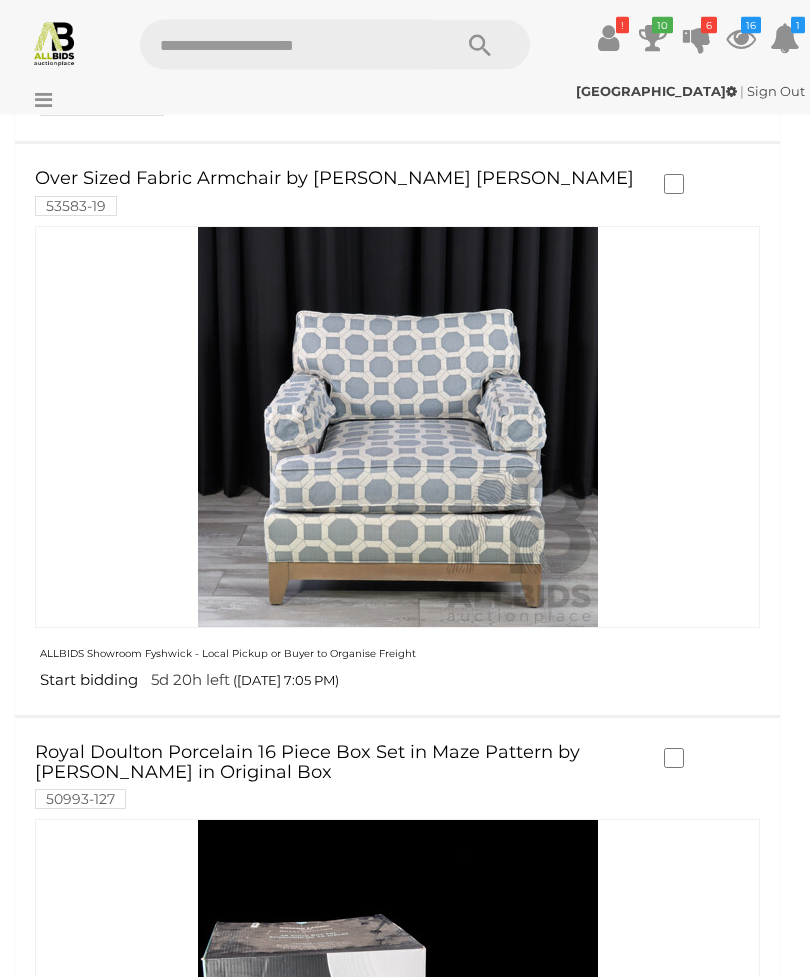 click at bounding box center (398, 428) 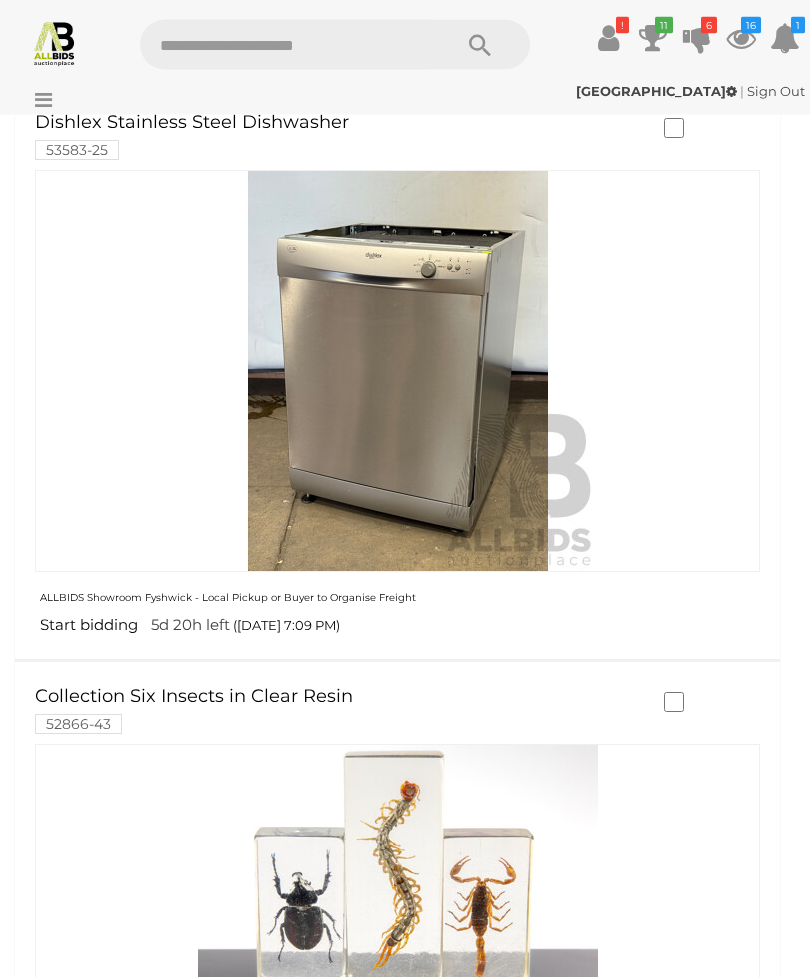scroll, scrollTop: 4143, scrollLeft: 0, axis: vertical 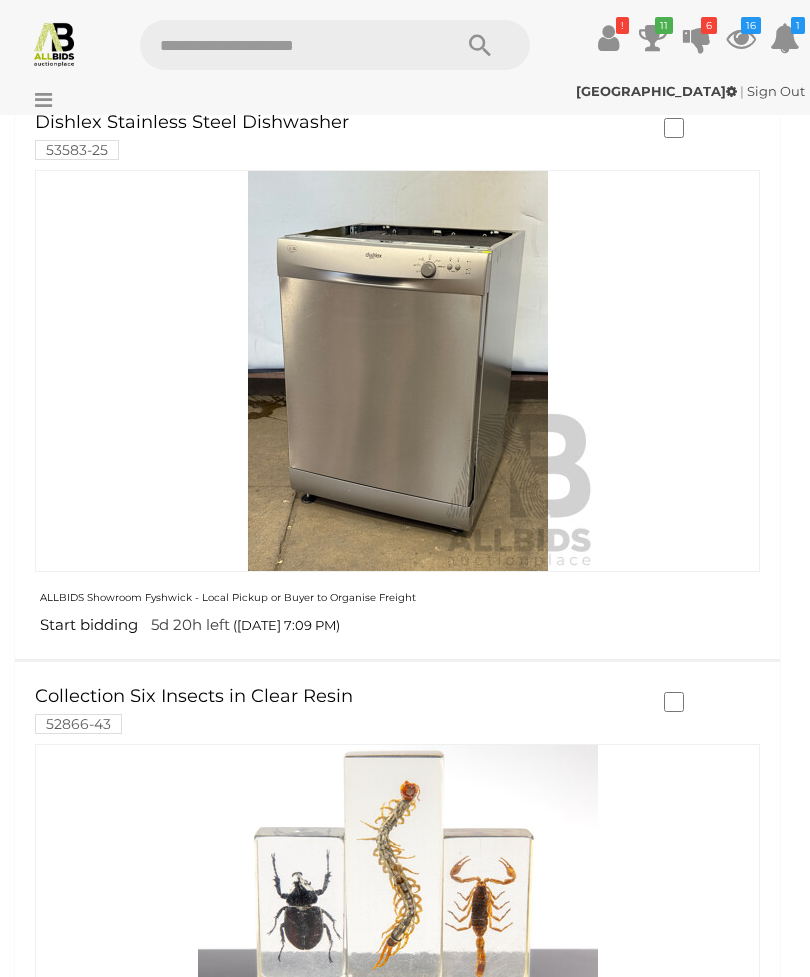 click at bounding box center [398, 371] 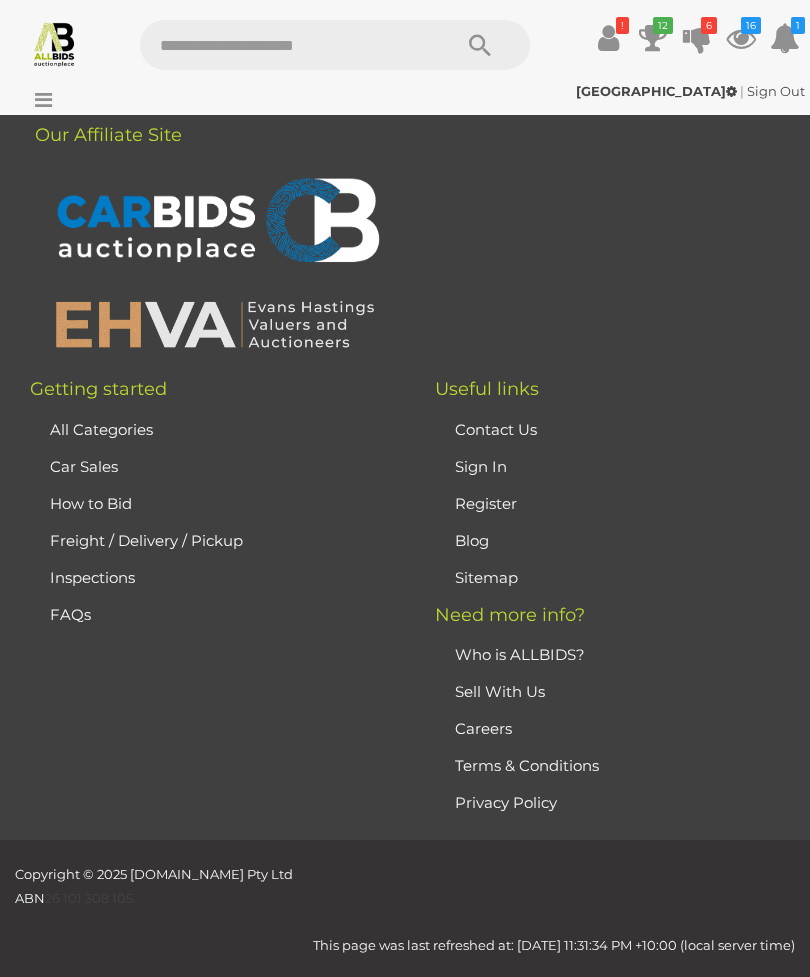 scroll, scrollTop: 17407, scrollLeft: 0, axis: vertical 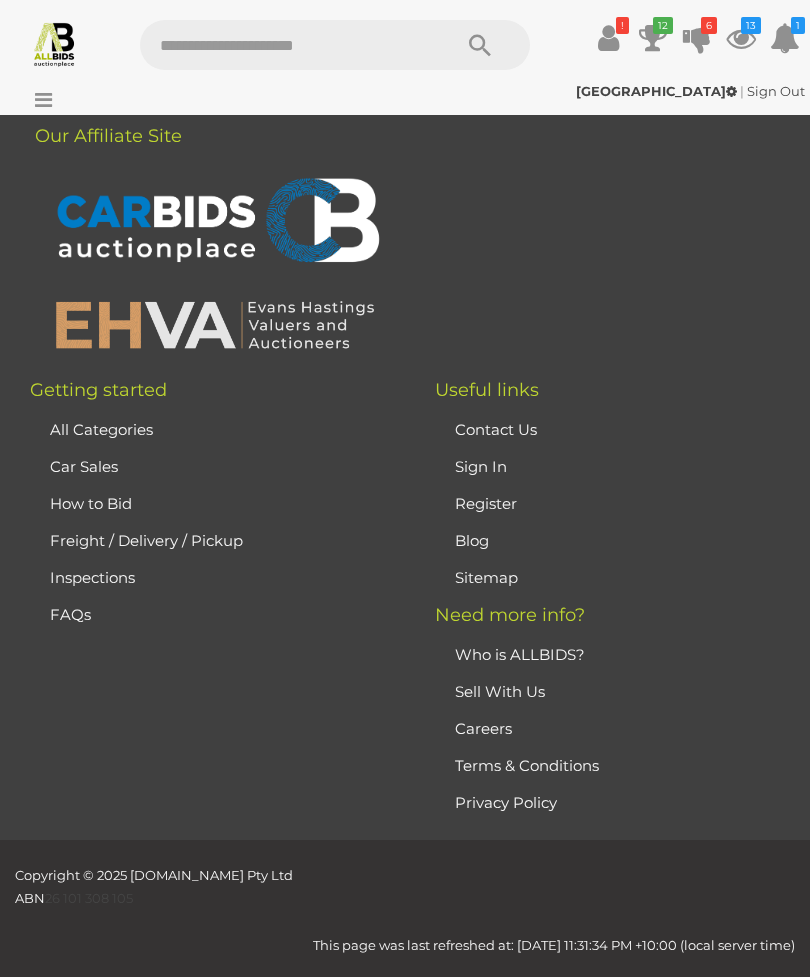 click on "Remove Selected Items" at bounding box center (397, -450) 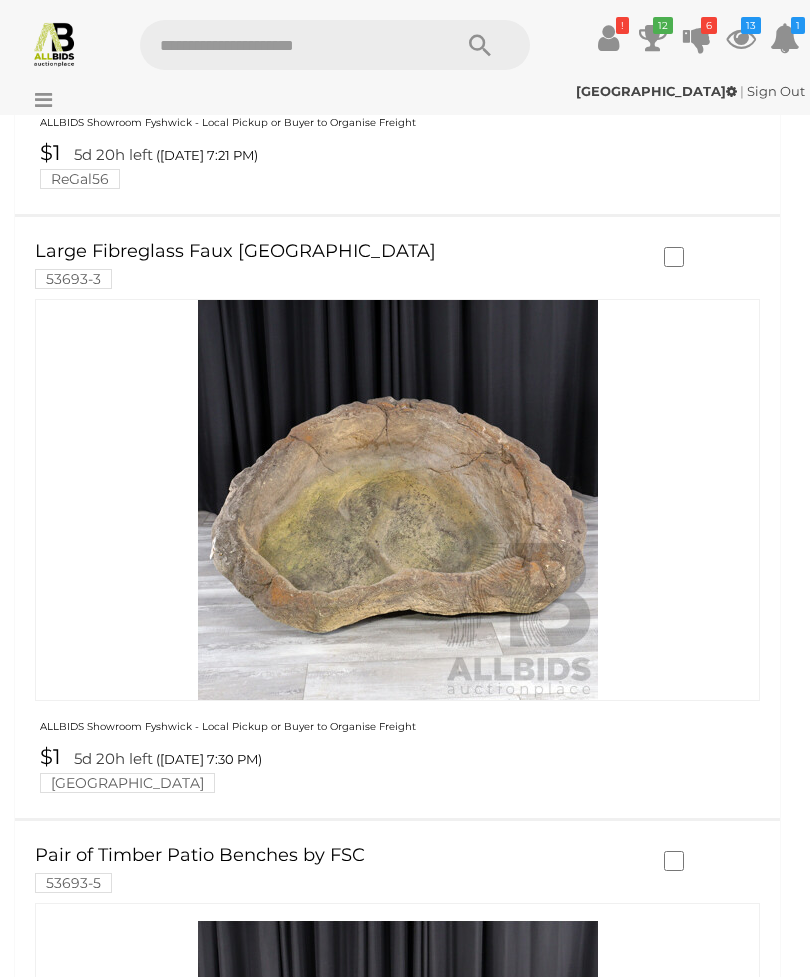 scroll, scrollTop: 5823, scrollLeft: 0, axis: vertical 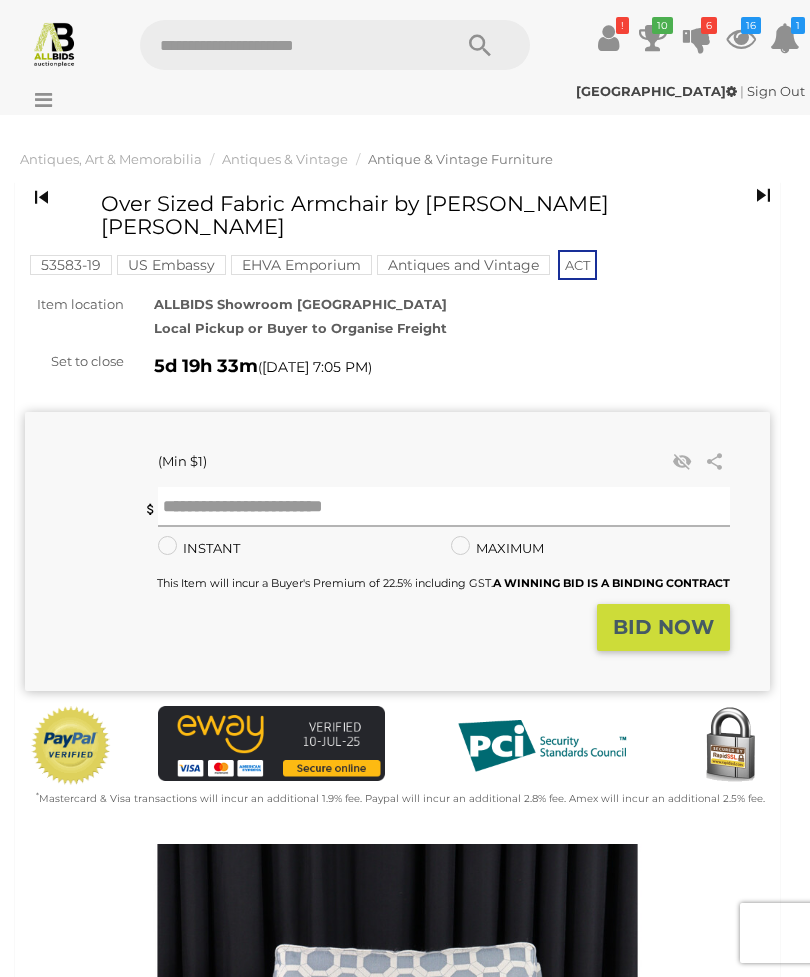 click at bounding box center (444, 507) 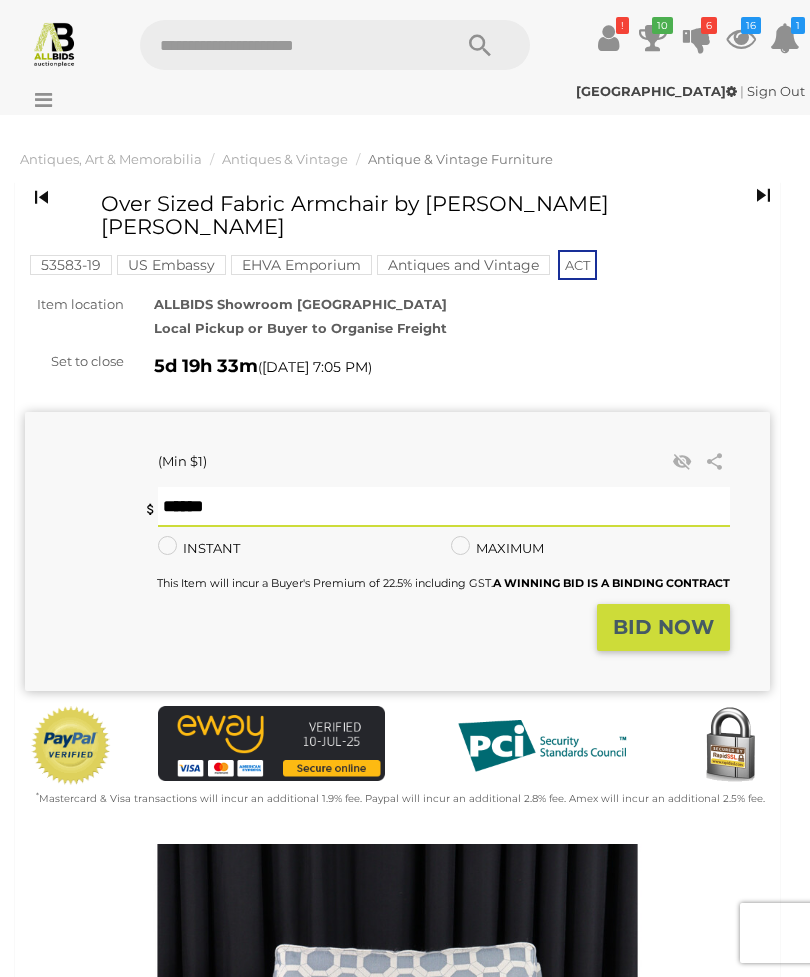 type on "**" 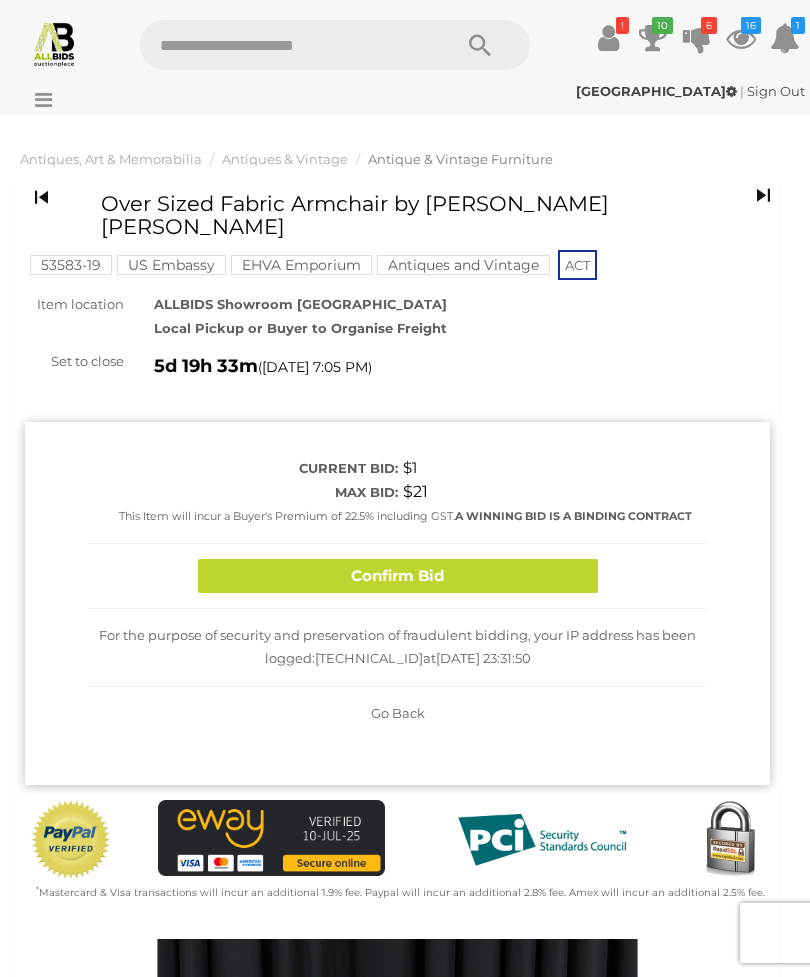 click on "Confirm Bid" at bounding box center [398, 576] 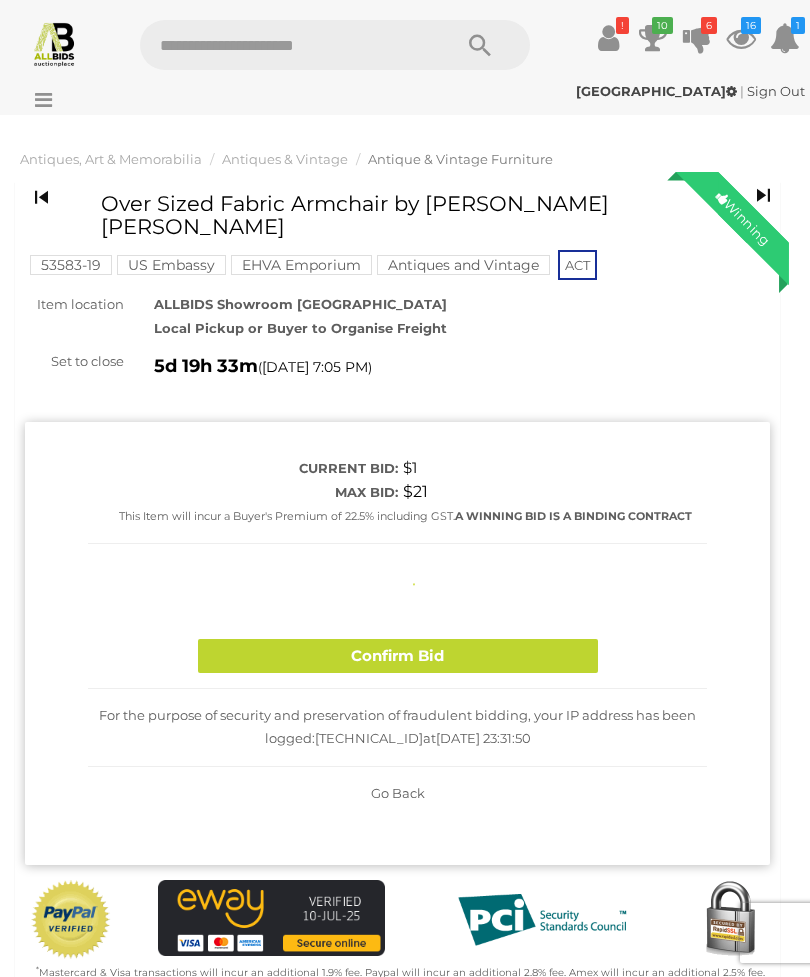 type 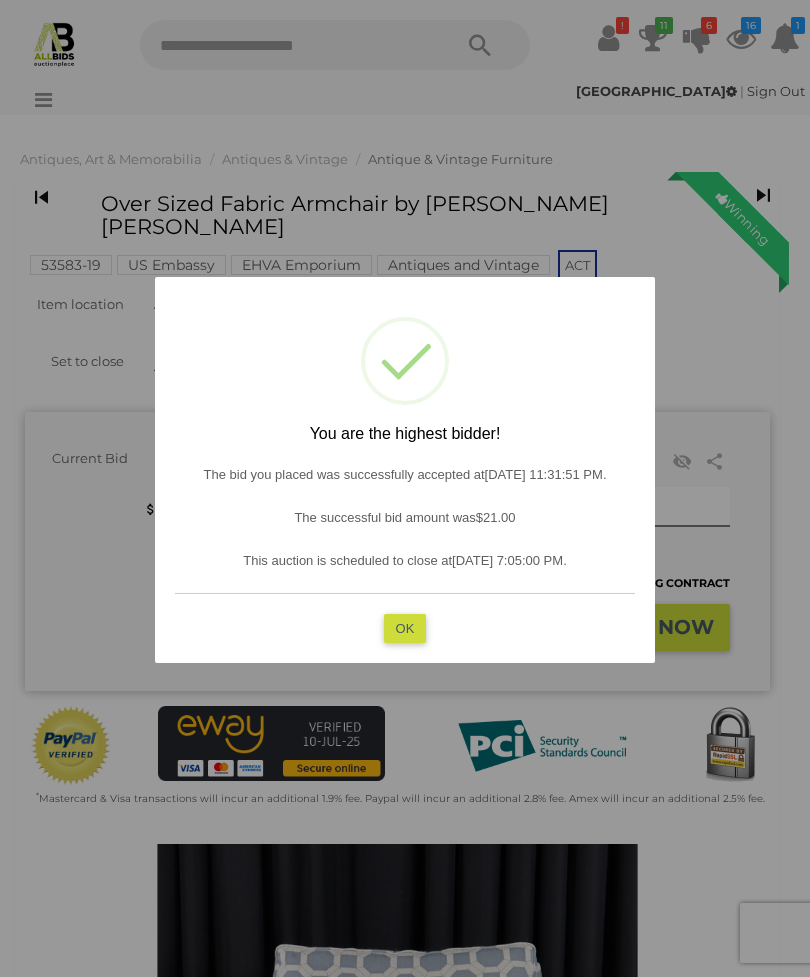 click on "OK" at bounding box center (405, 627) 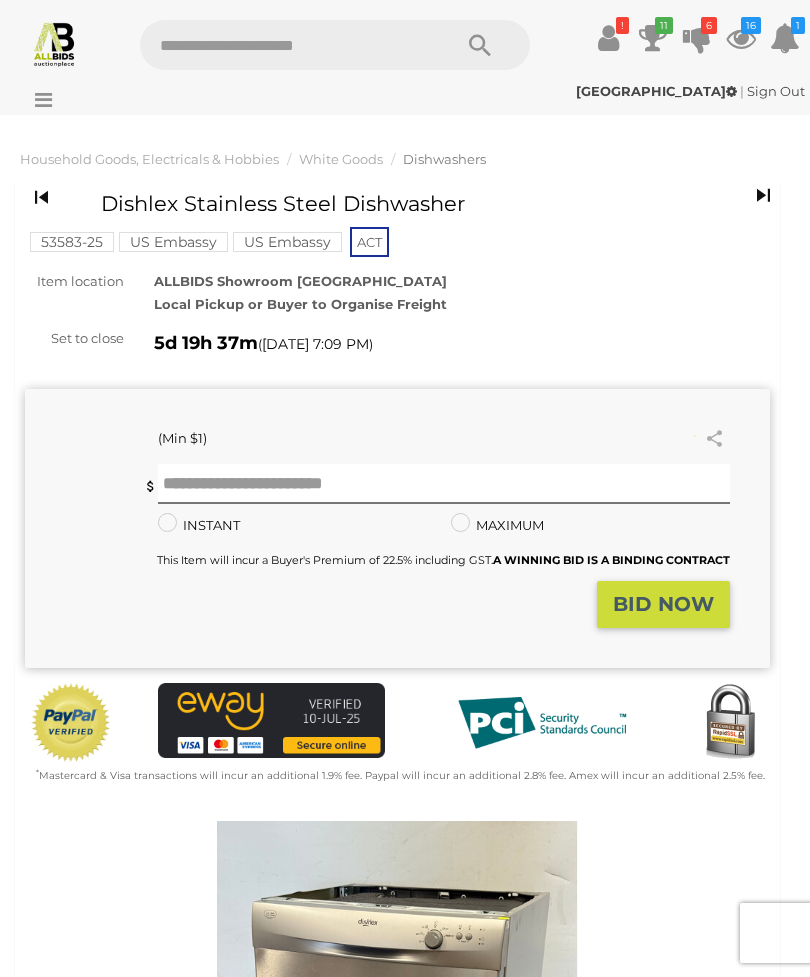 scroll, scrollTop: 0, scrollLeft: 0, axis: both 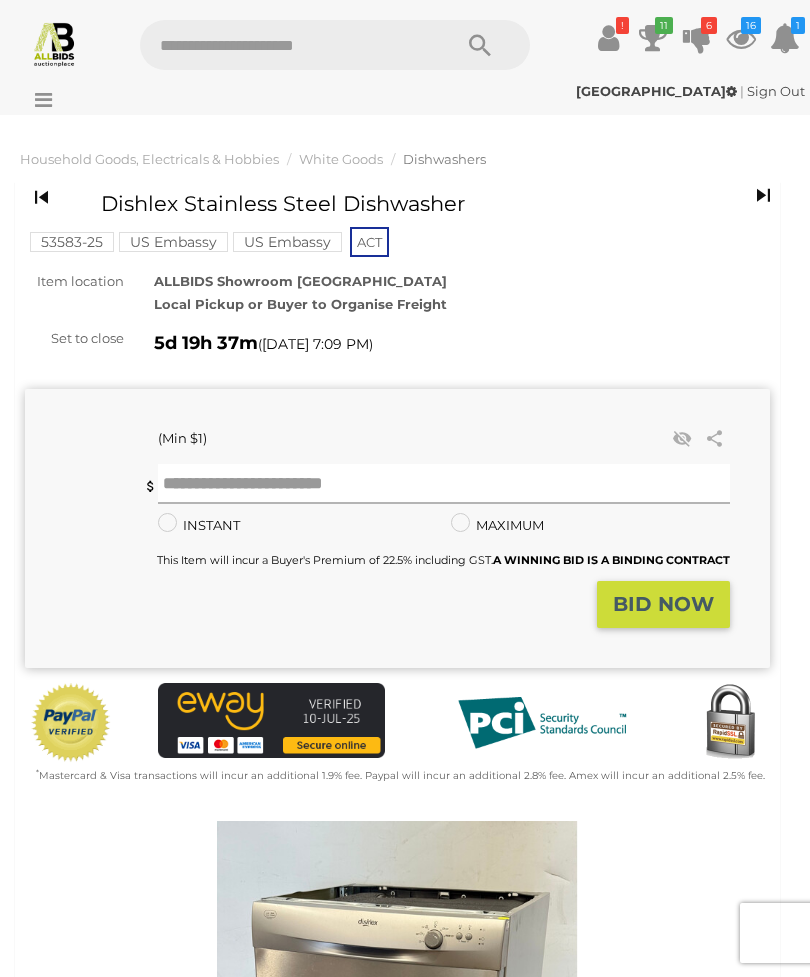 click at bounding box center [444, 484] 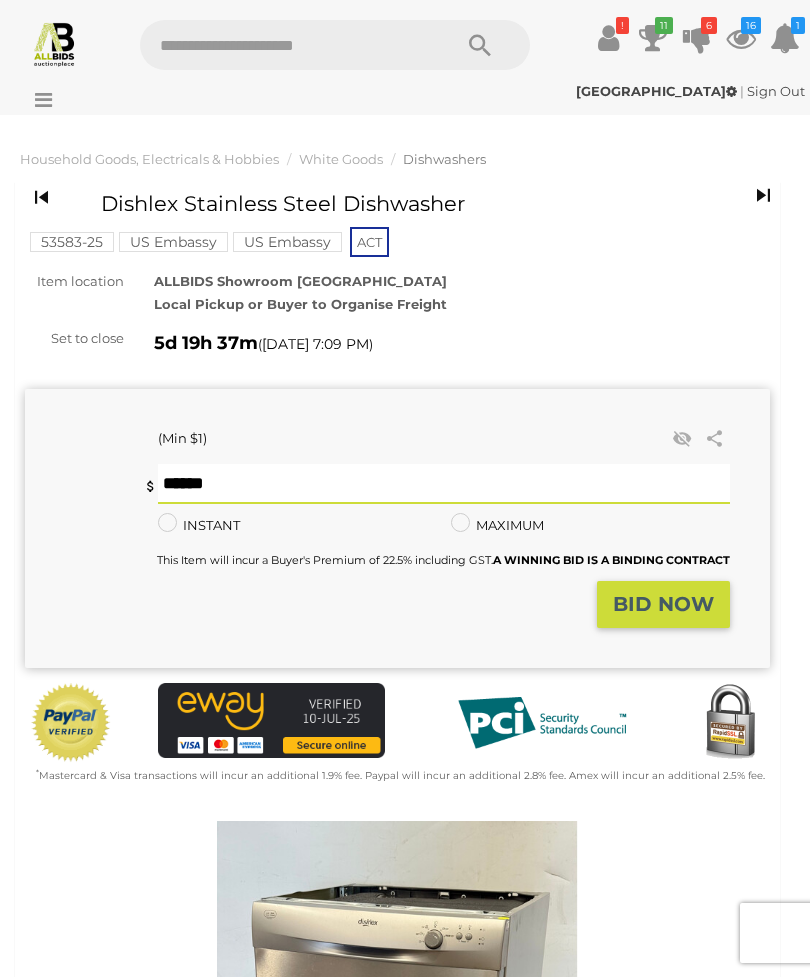 type on "**" 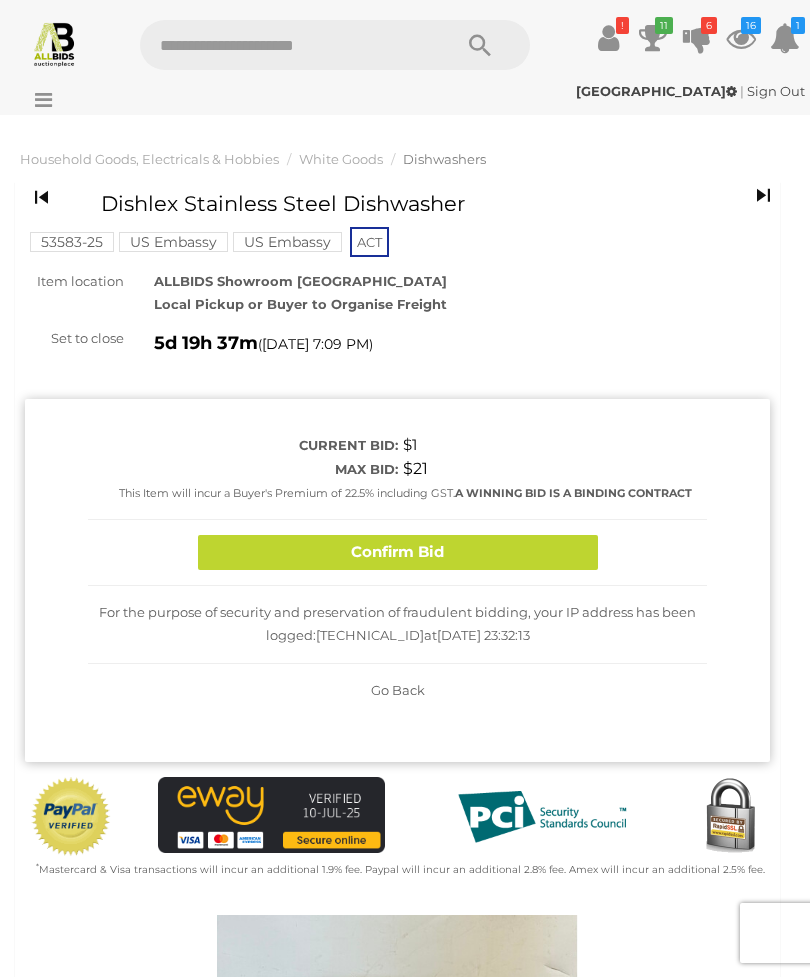 click on "Confirm Bid" at bounding box center [398, 552] 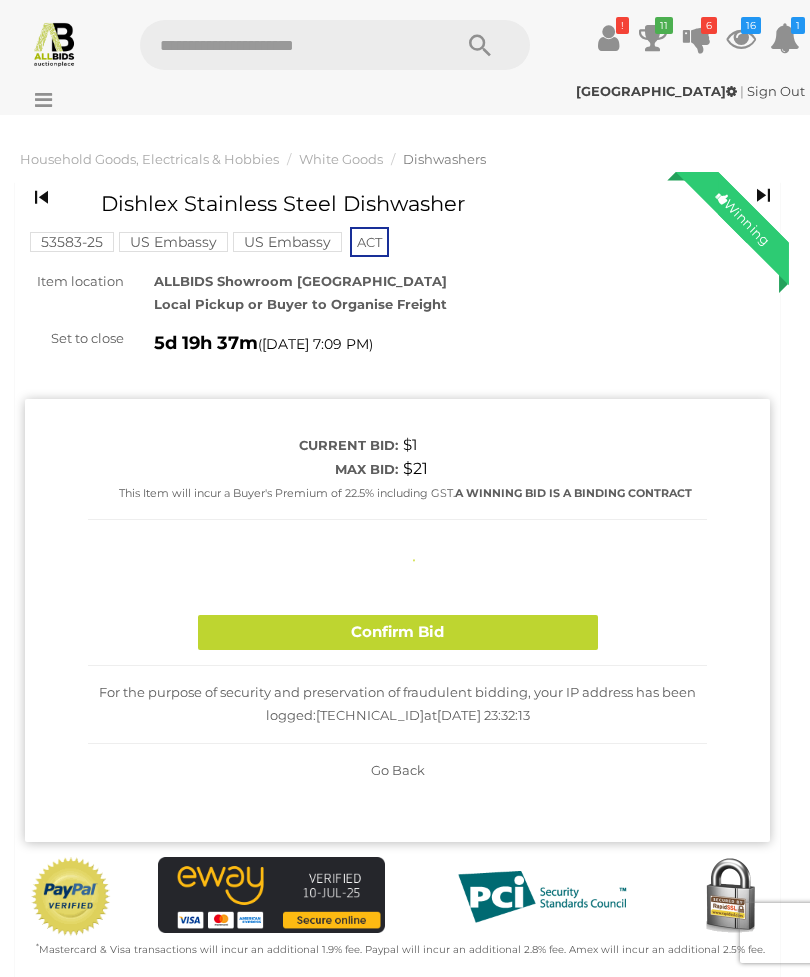 type 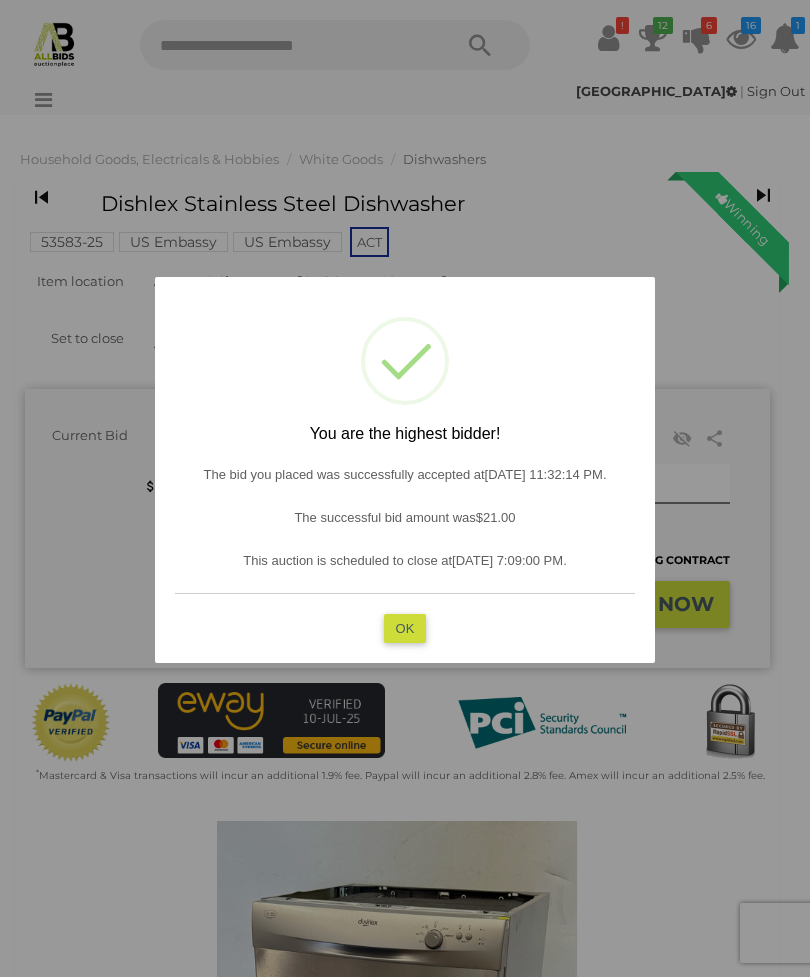 click on "OK" at bounding box center (405, 627) 